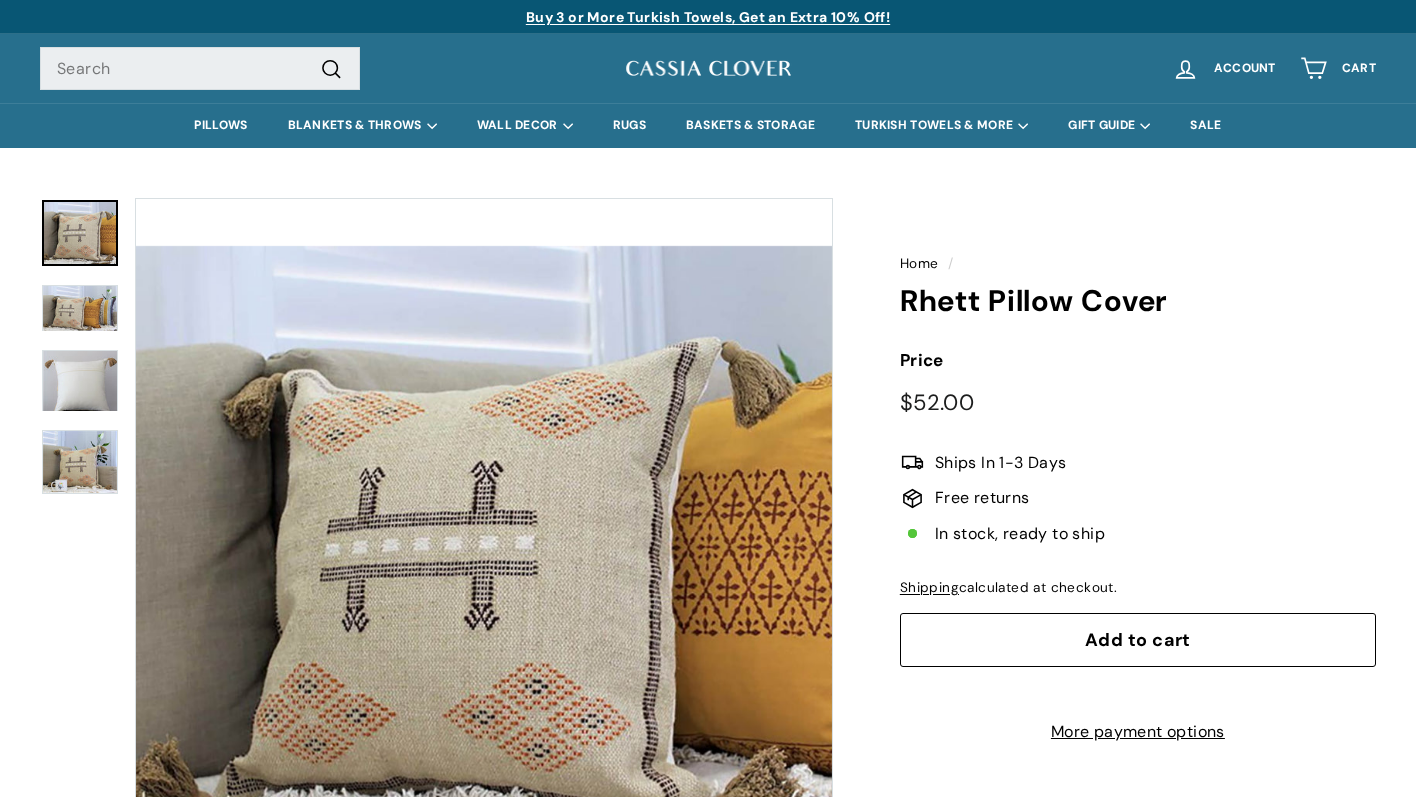 scroll, scrollTop: 0, scrollLeft: 0, axis: both 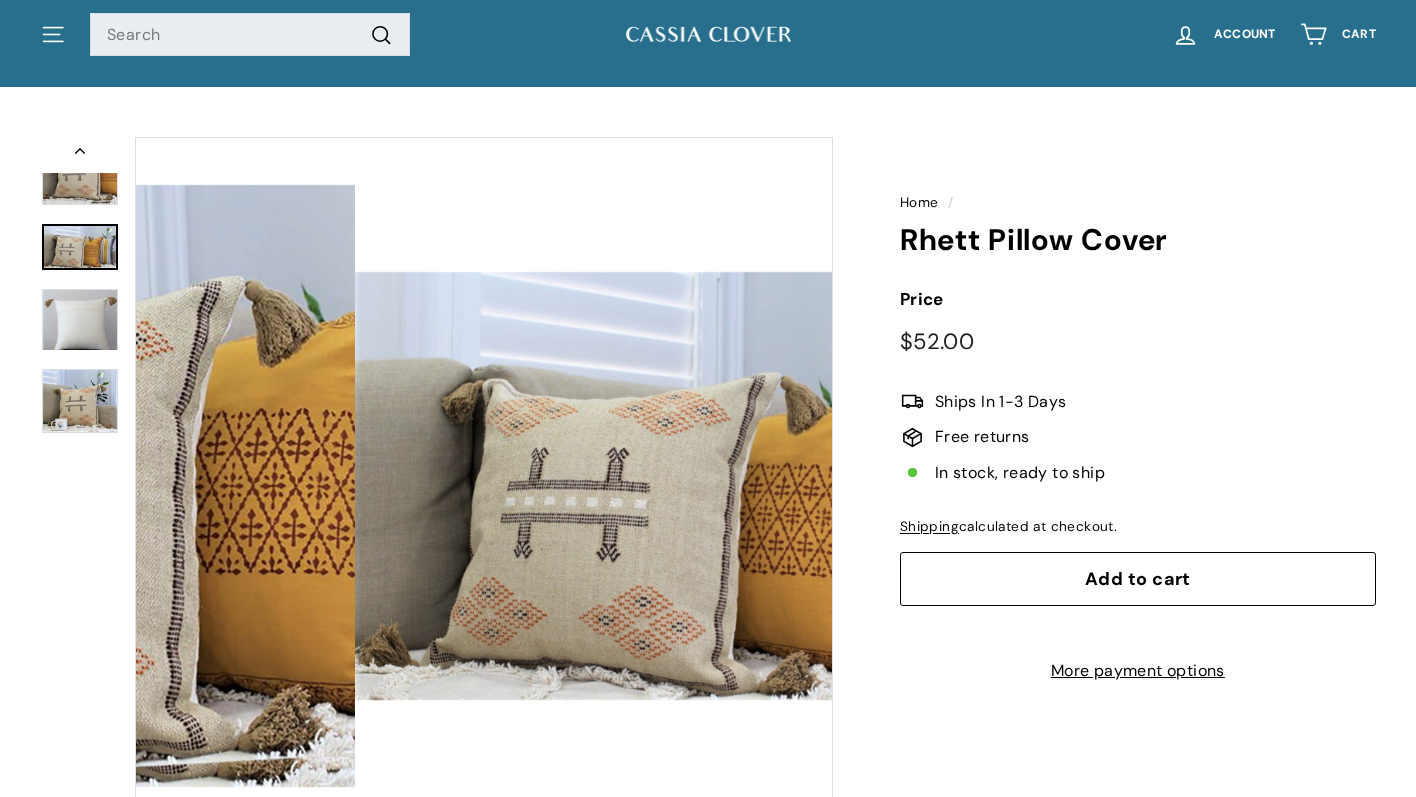 click at bounding box center [80, 248] 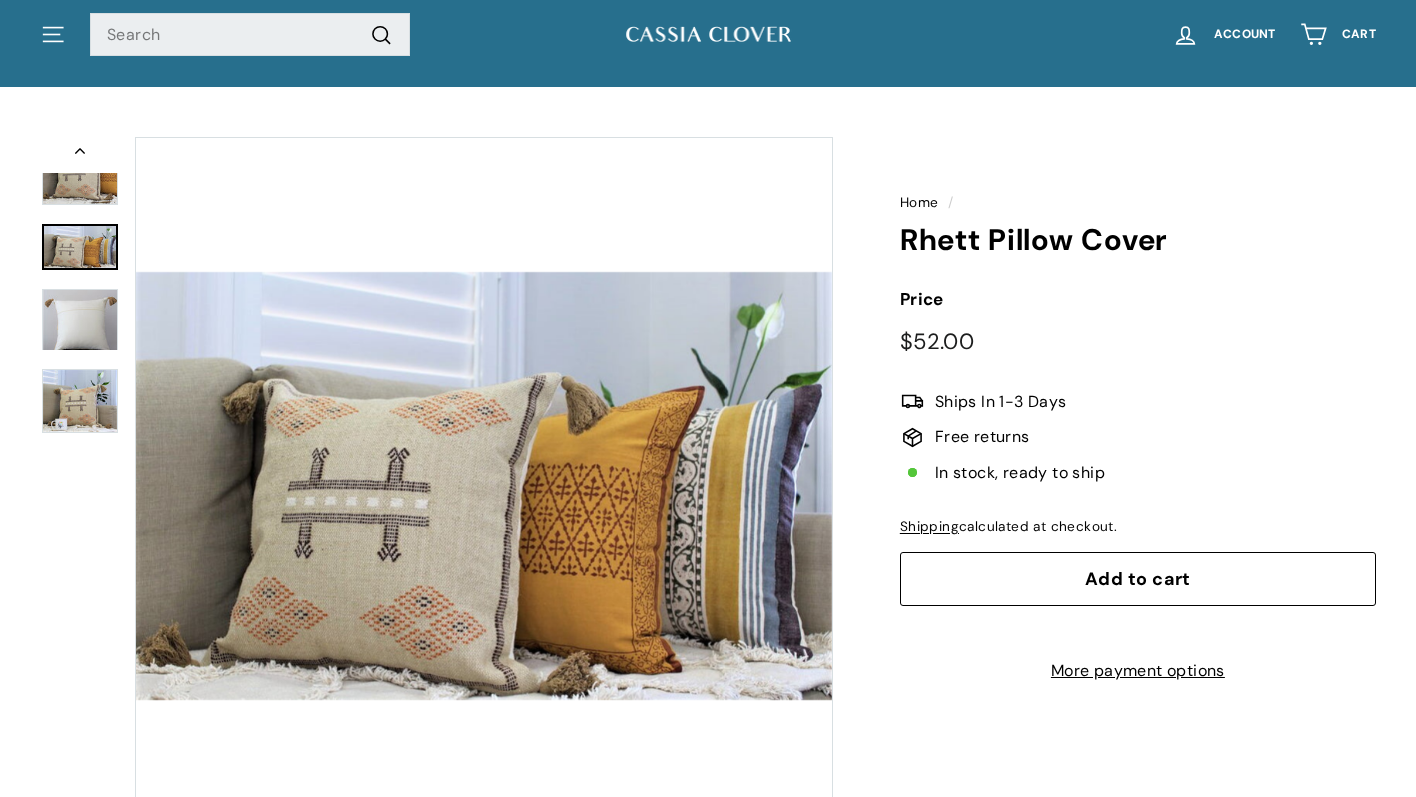 click at bounding box center [80, 319] 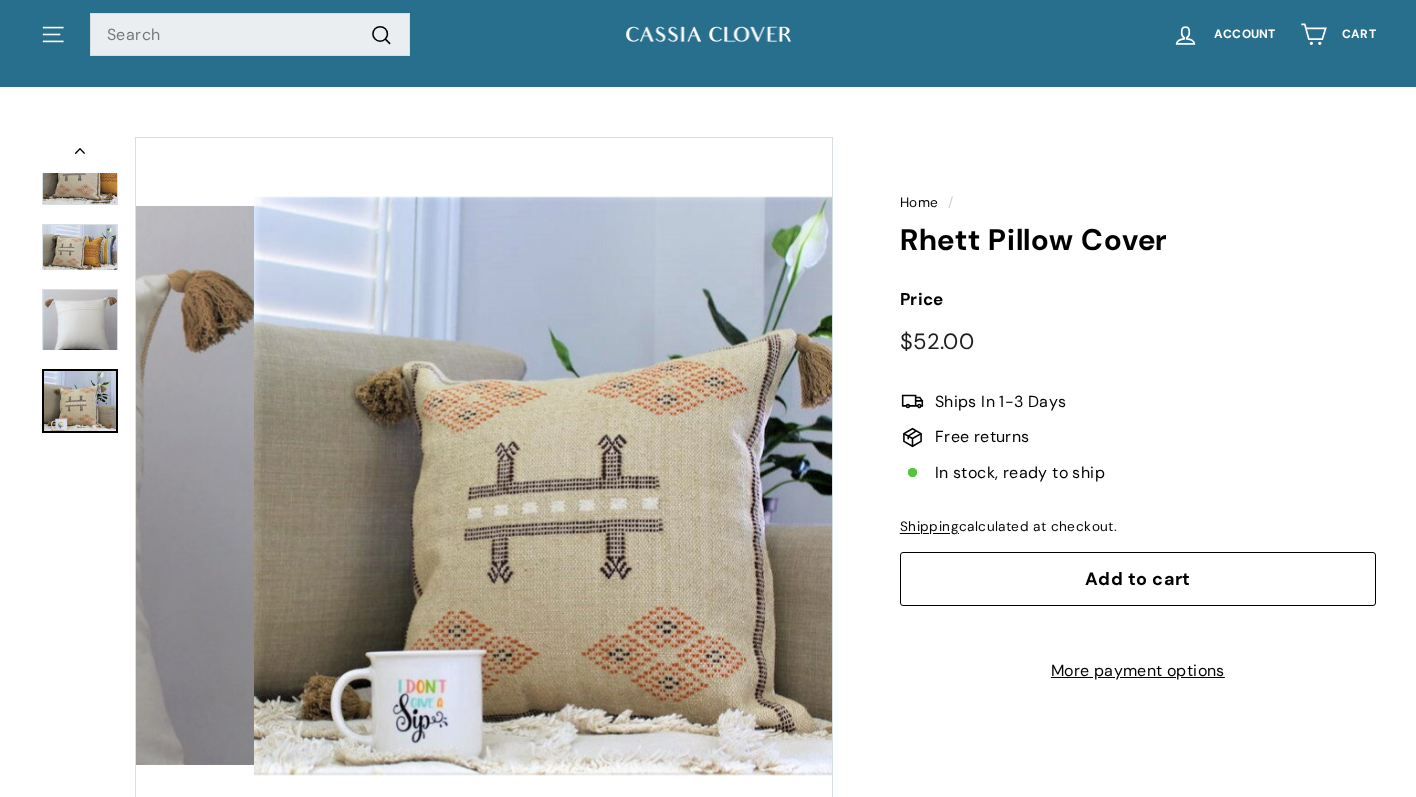 click at bounding box center (80, 401) 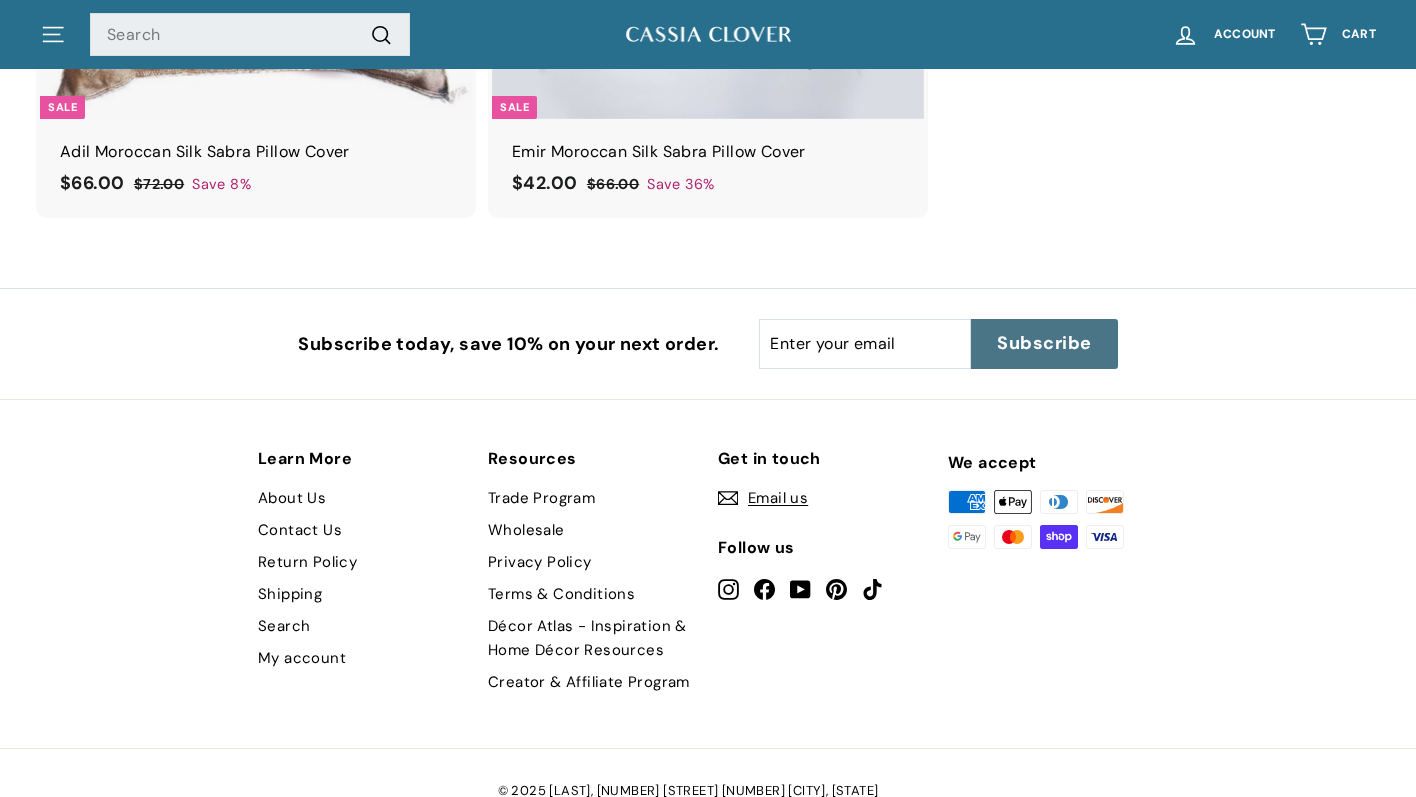 scroll, scrollTop: 2412, scrollLeft: 0, axis: vertical 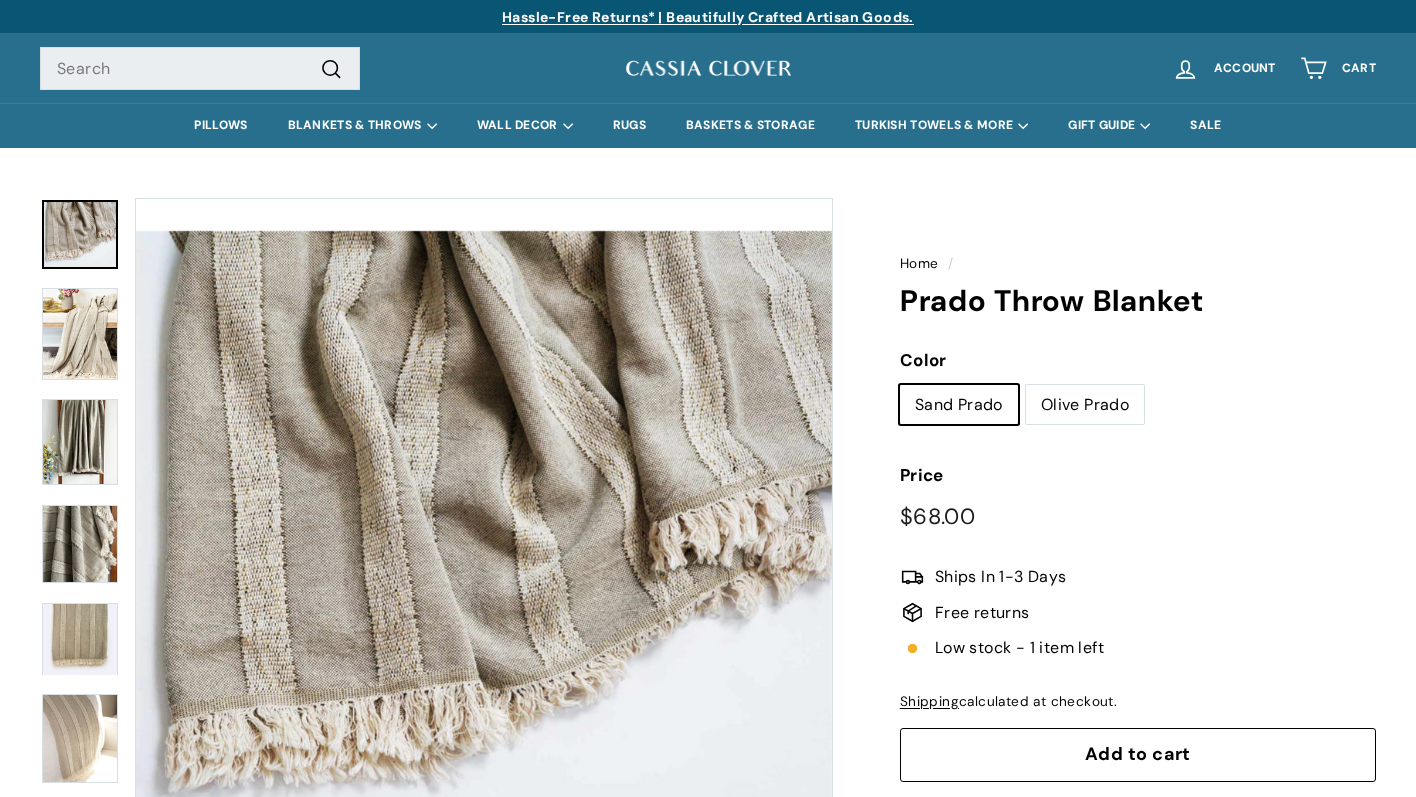 click on "Olive Prado" at bounding box center (1085, 405) 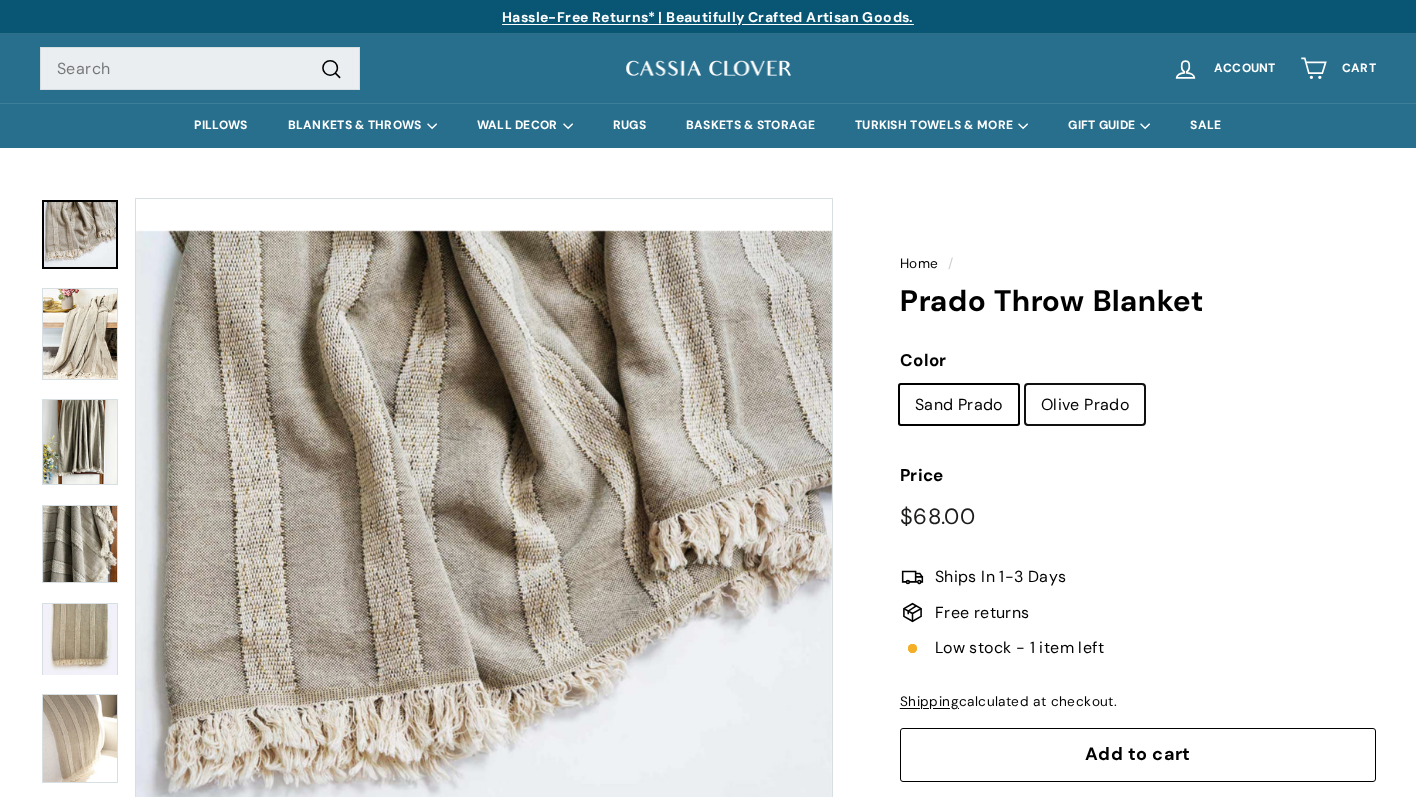 click on "Olive Prado" at bounding box center (1025, 384) 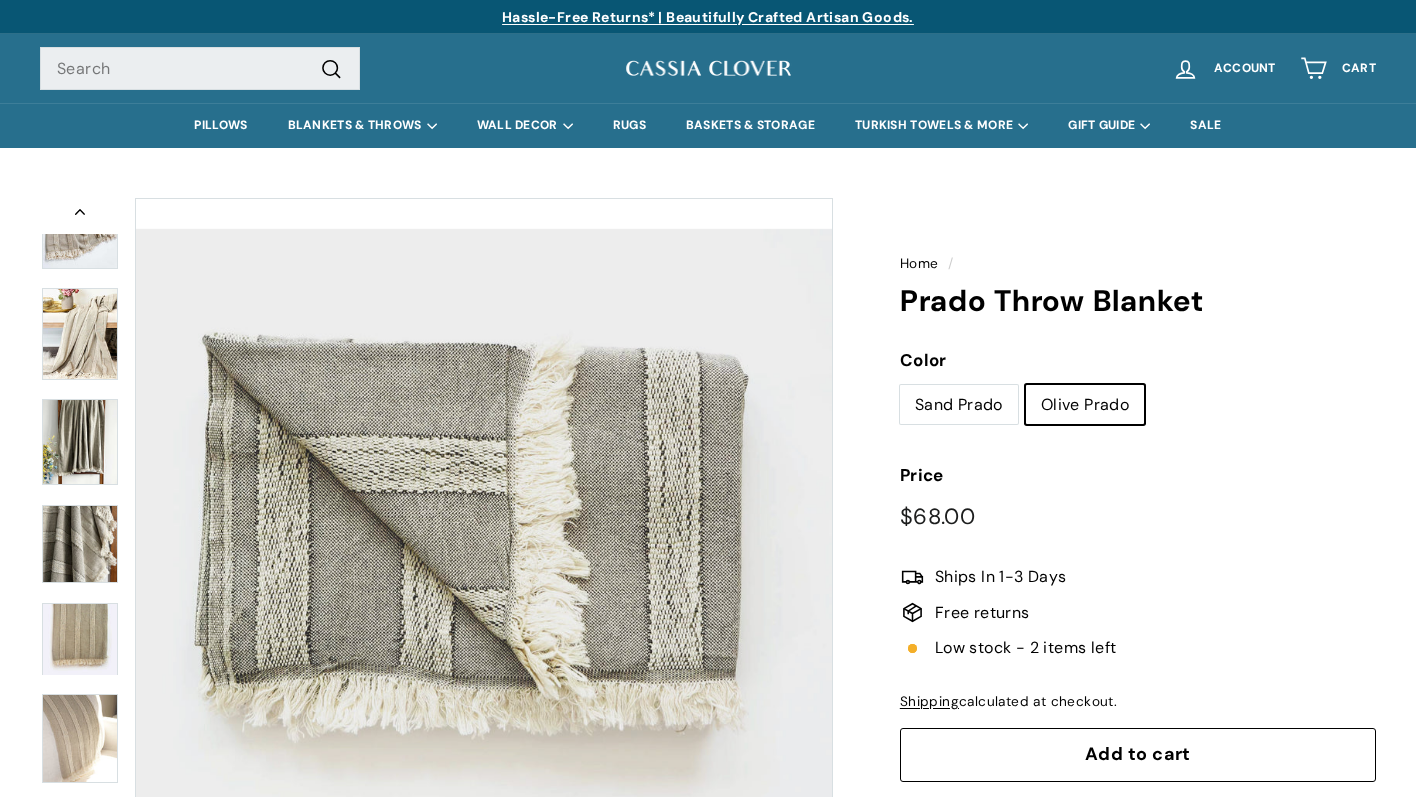 click on "Sand Prado" at bounding box center [959, 405] 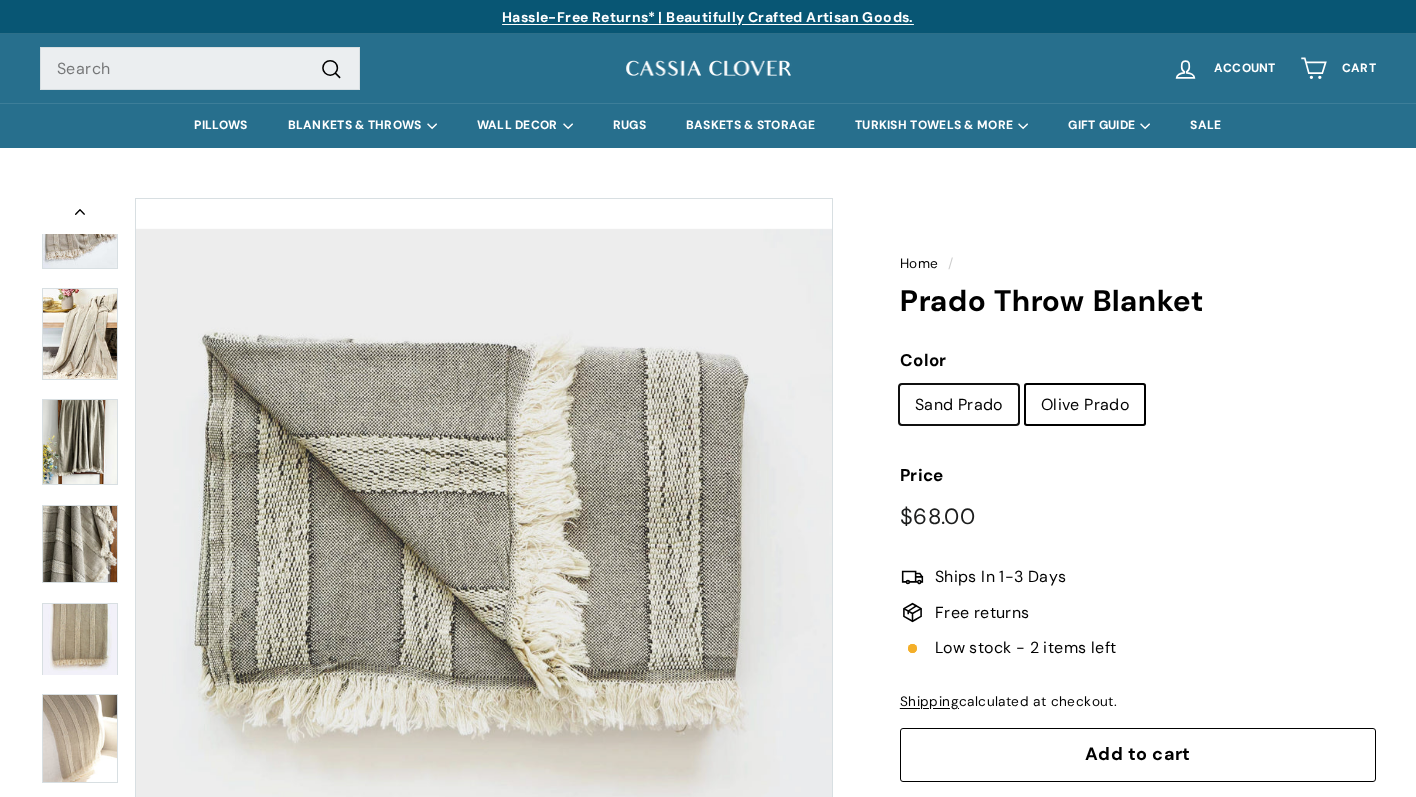 click on "Sand Prado" at bounding box center (899, 384) 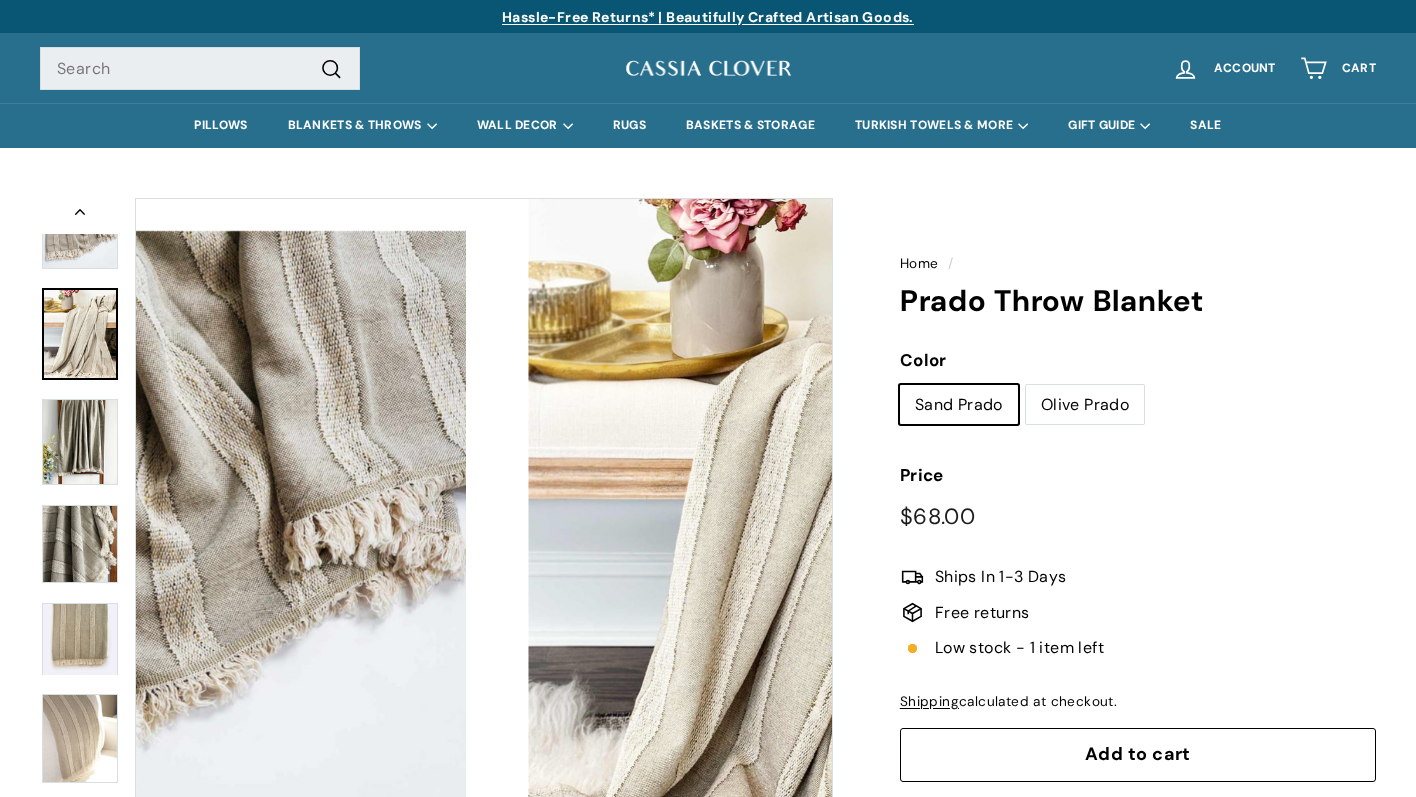click at bounding box center [80, 334] 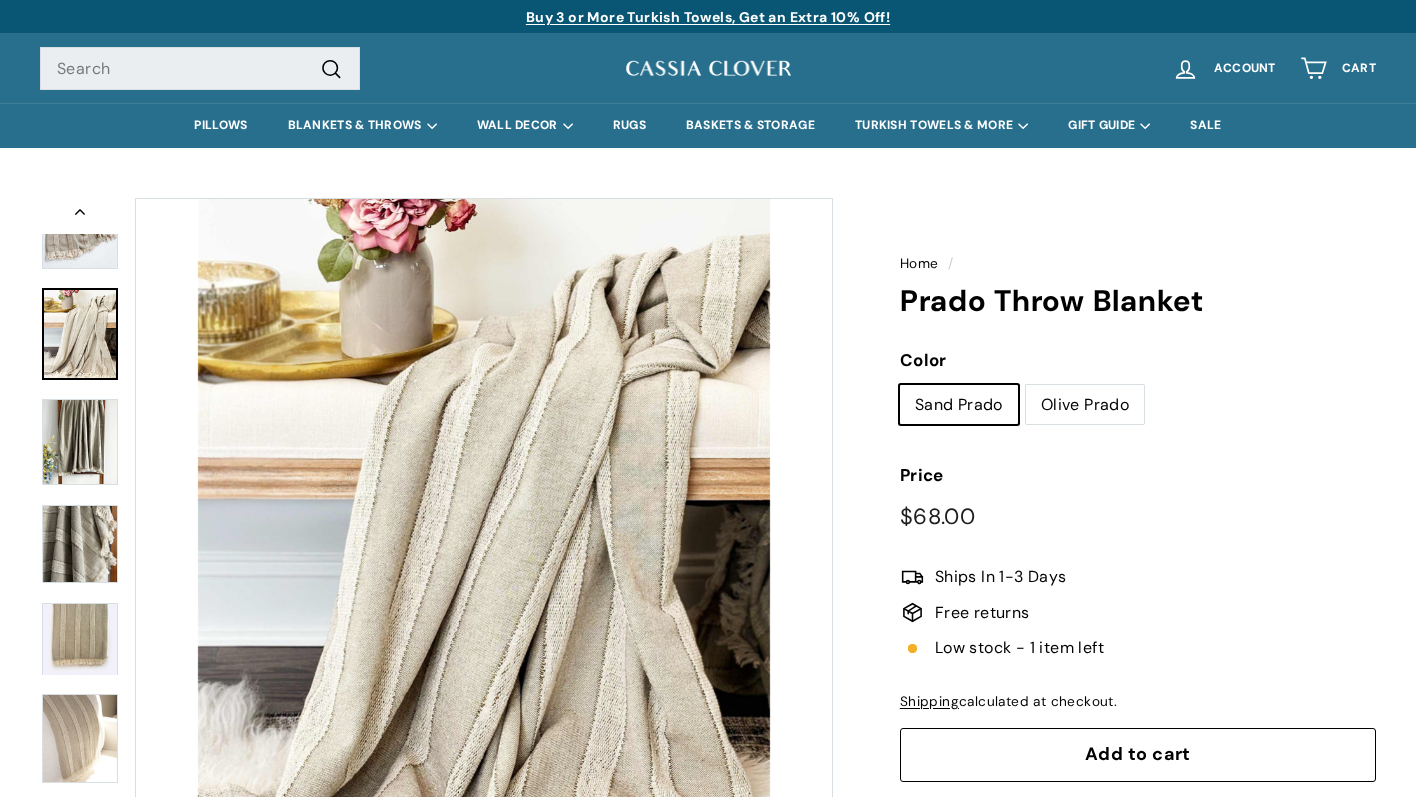 click at bounding box center (80, 442) 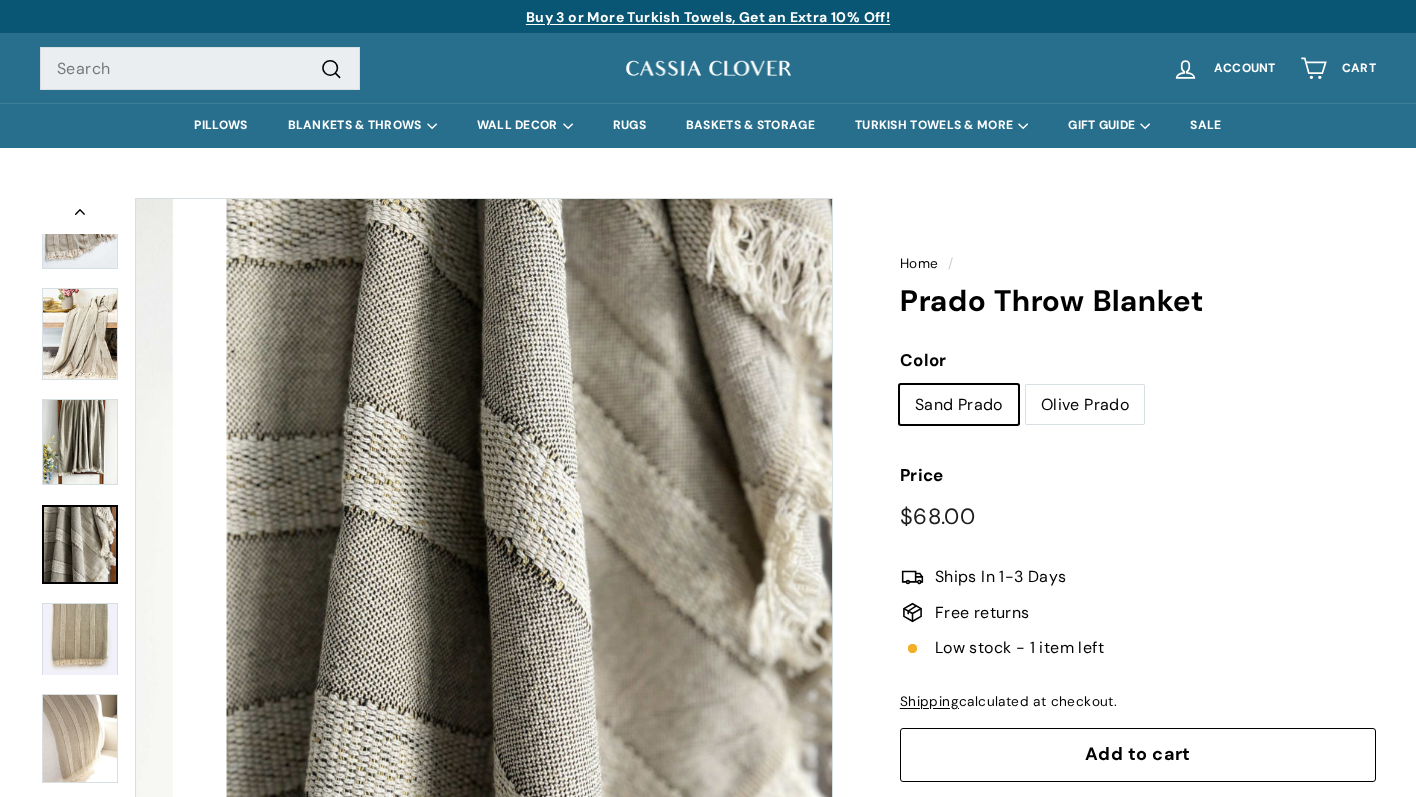 click at bounding box center (80, 544) 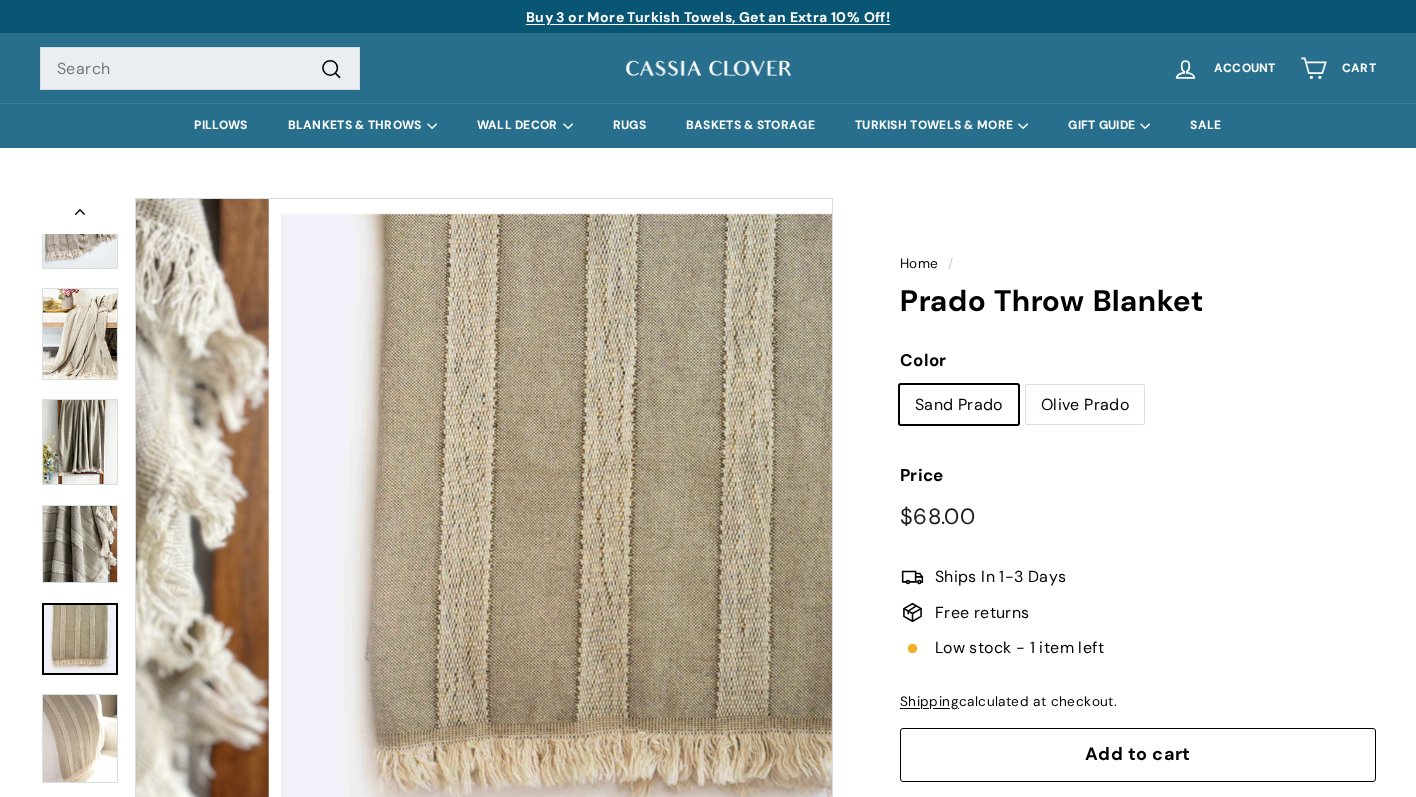 click at bounding box center (80, 639) 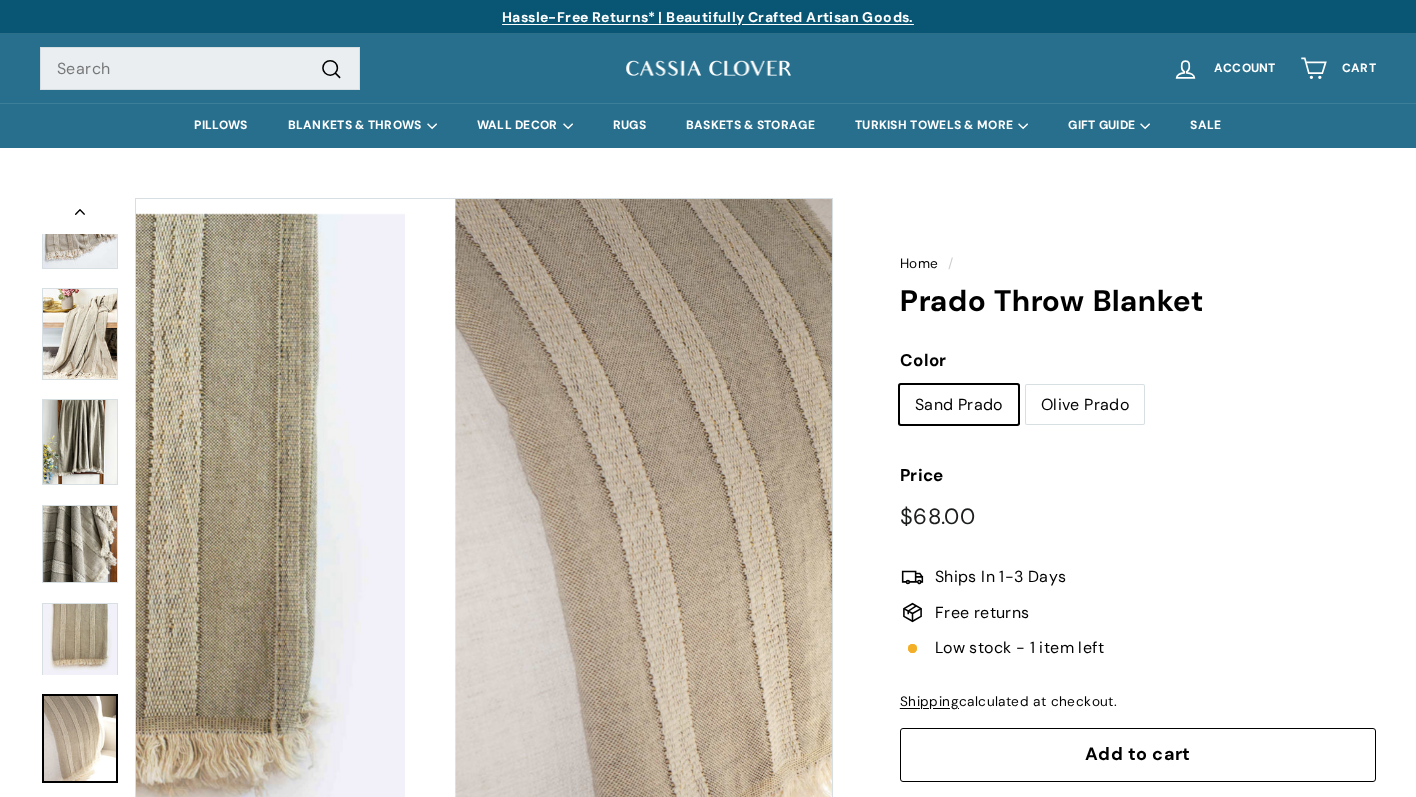 click at bounding box center [80, 738] 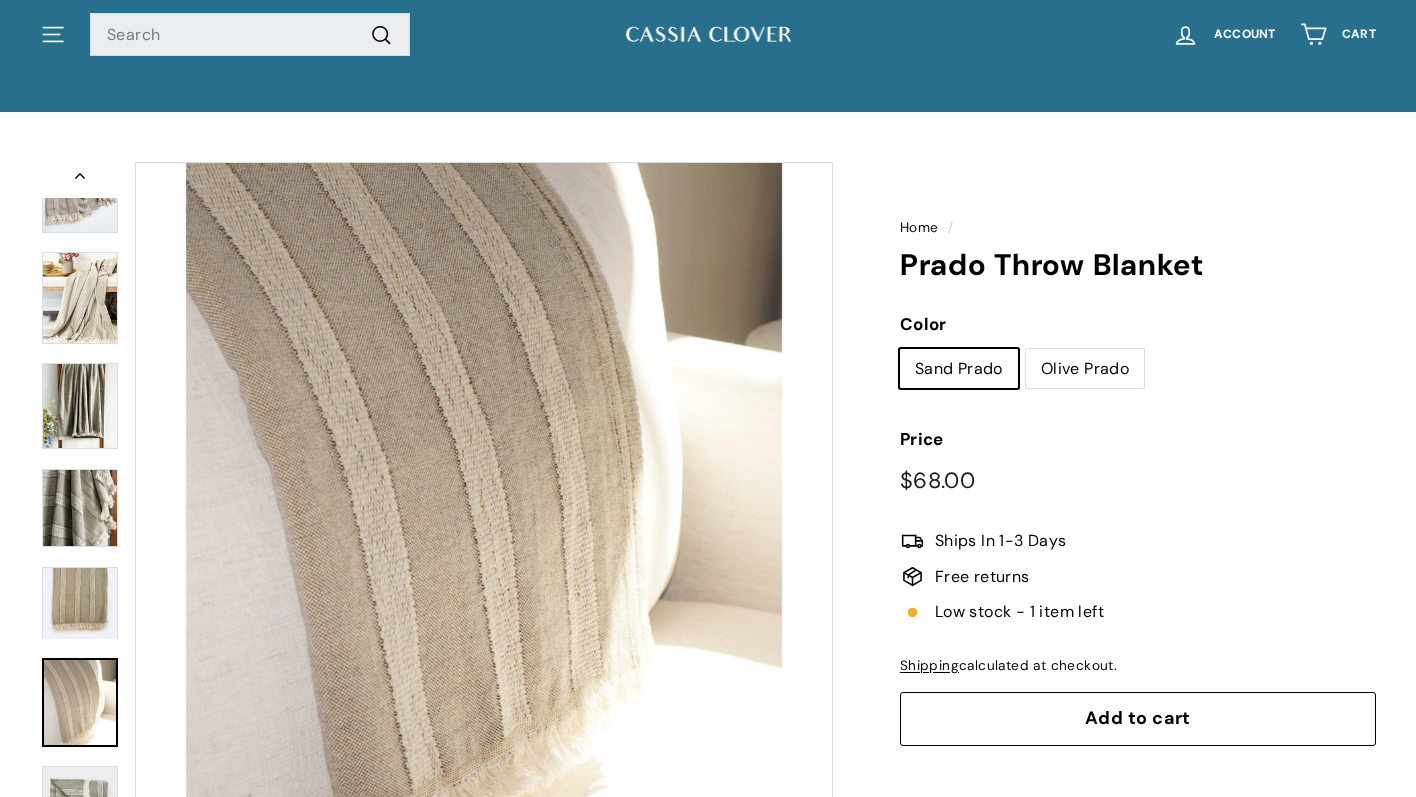 scroll, scrollTop: 37, scrollLeft: 0, axis: vertical 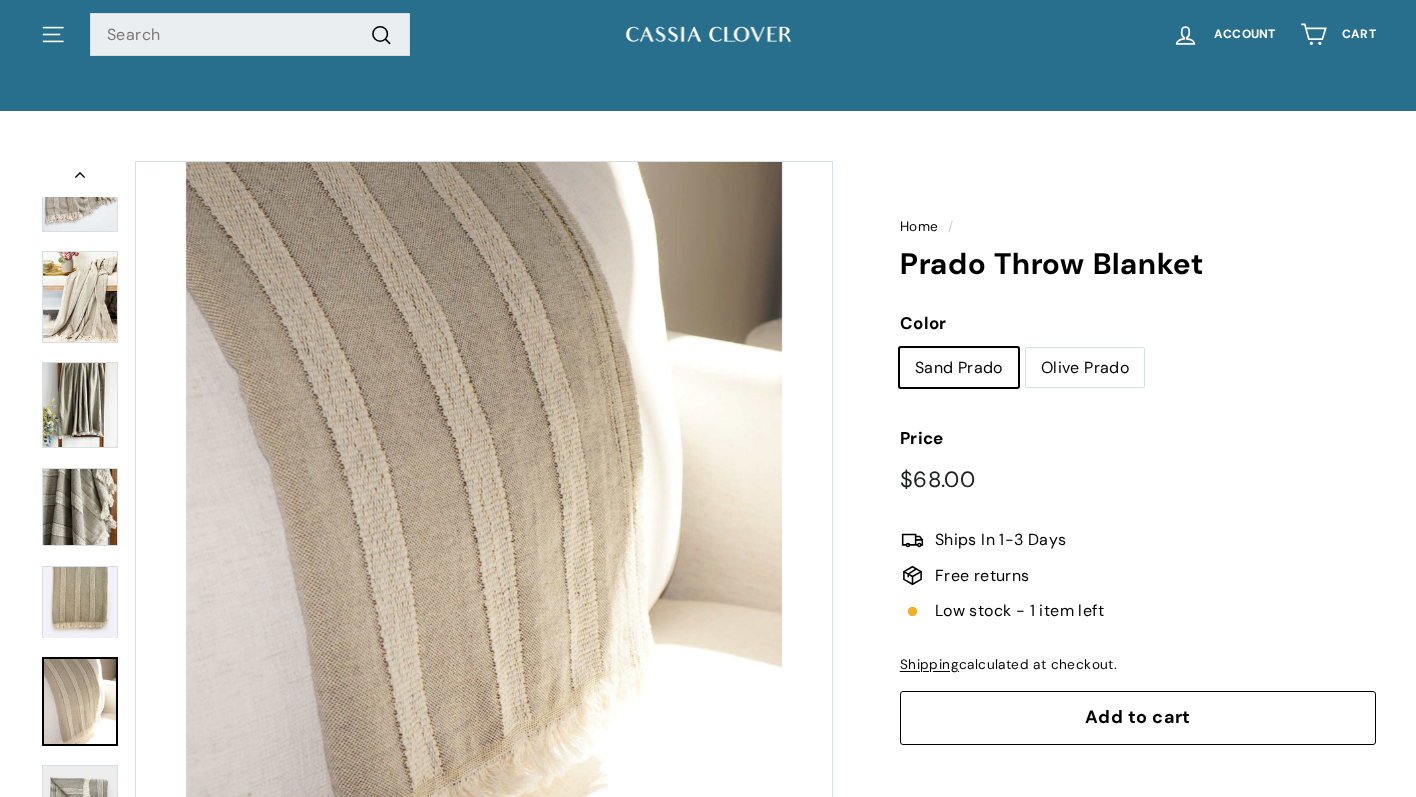 click at bounding box center [80, 197] 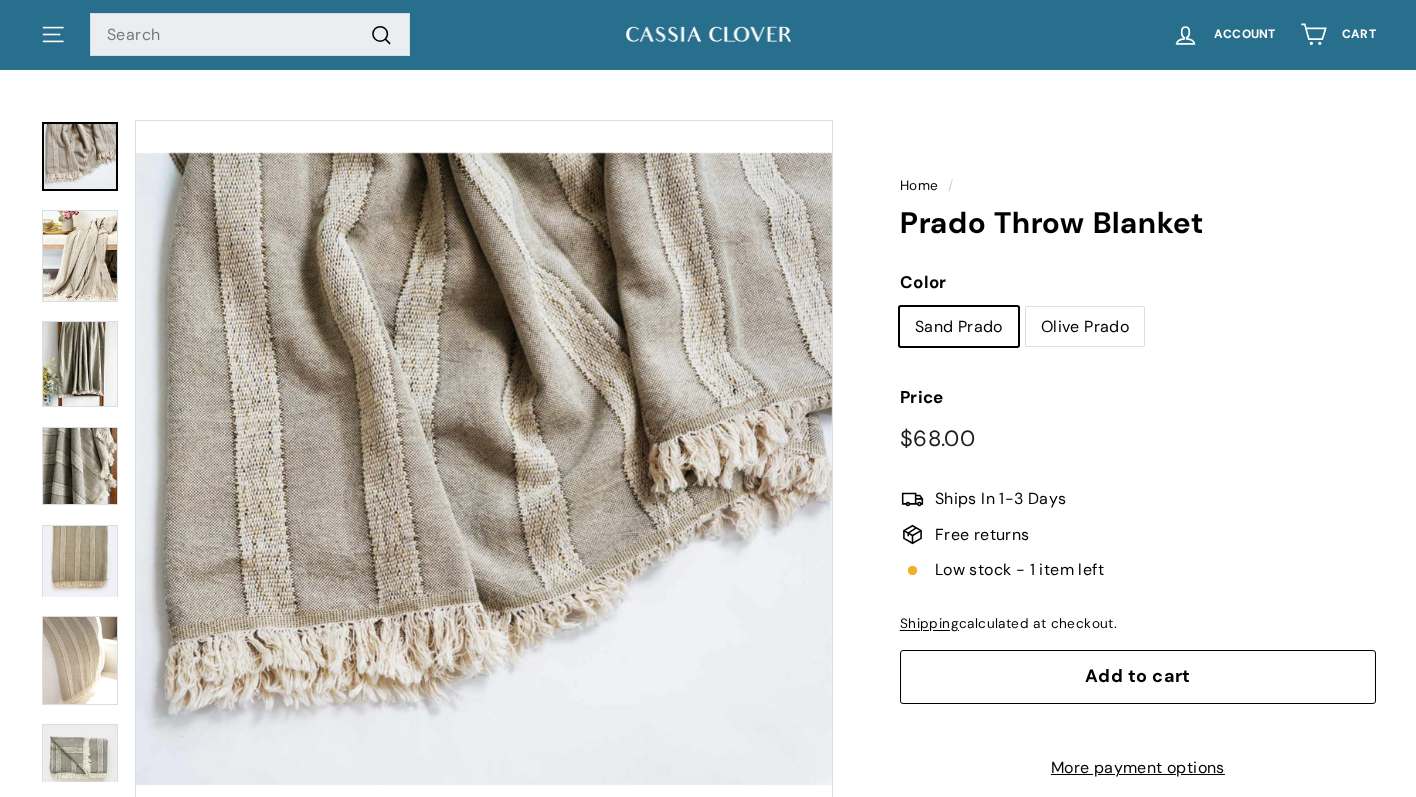 scroll, scrollTop: 87, scrollLeft: 0, axis: vertical 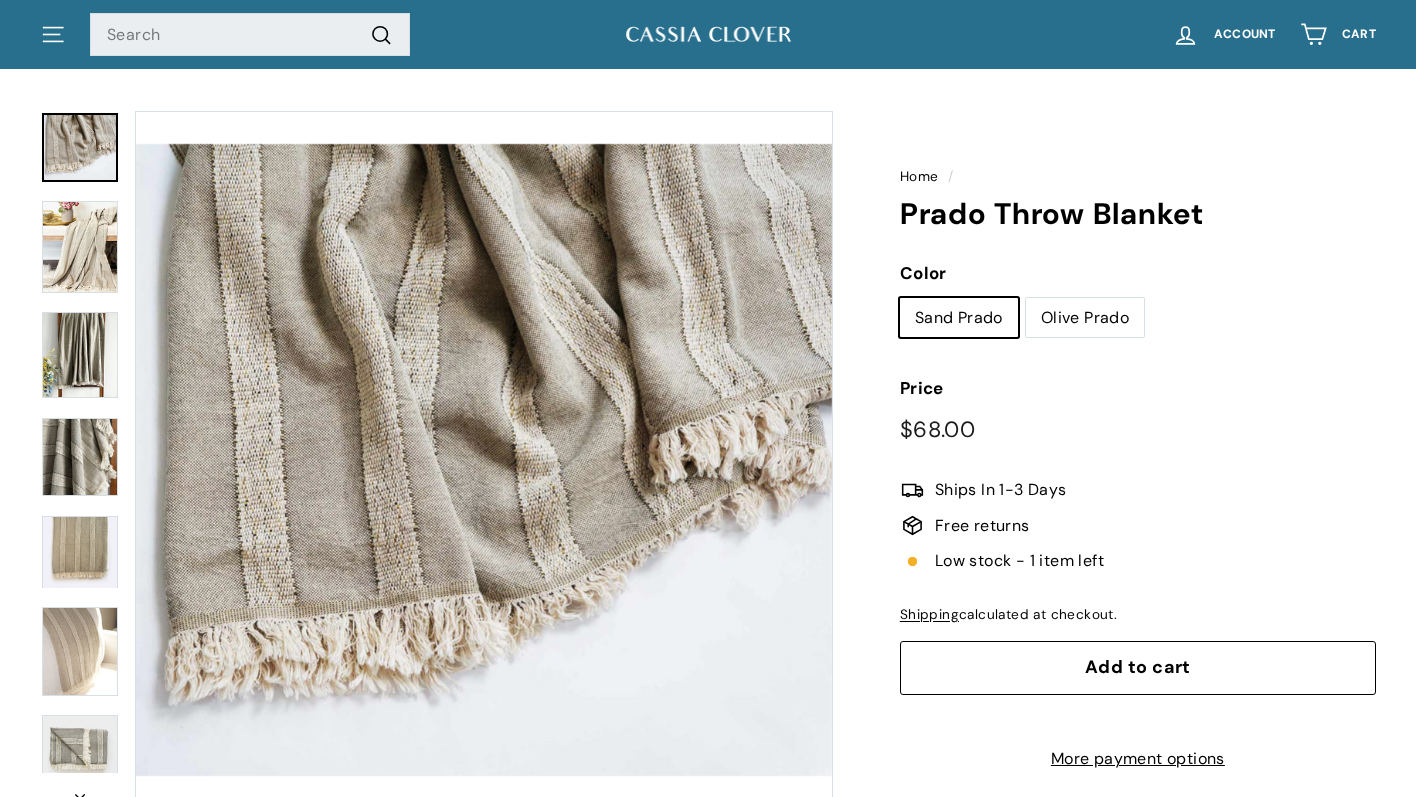 click on "Add to cart" at bounding box center [1138, 668] 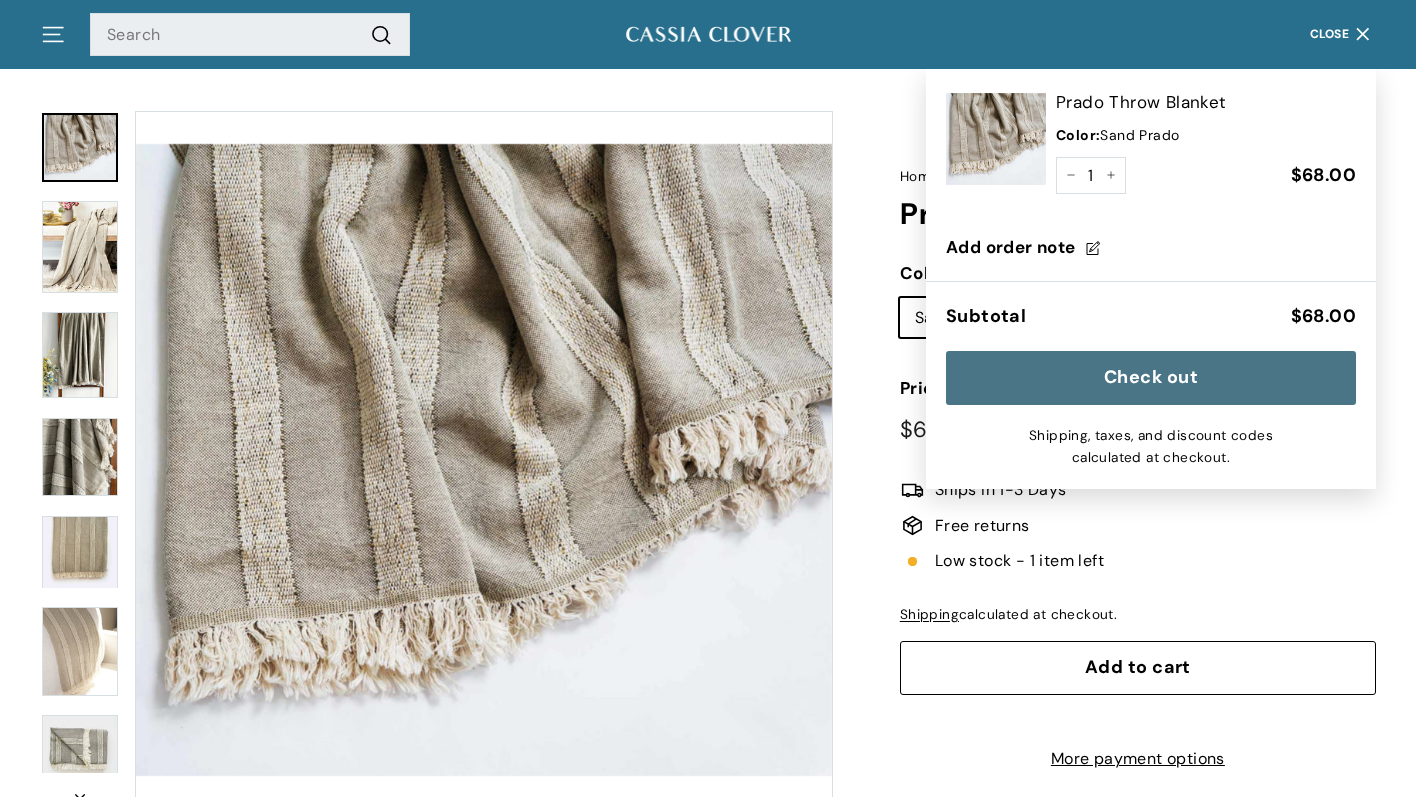 click on "Color
Color
Sand Prado
Olive Prado
Price
Regular price $68.00
$68.00
/
.a{stroke-miterlimit:10}
Ships In 1-3 Days
Free returns
Low stock - 1 item left
Inventory on the way" at bounding box center [1138, 515] 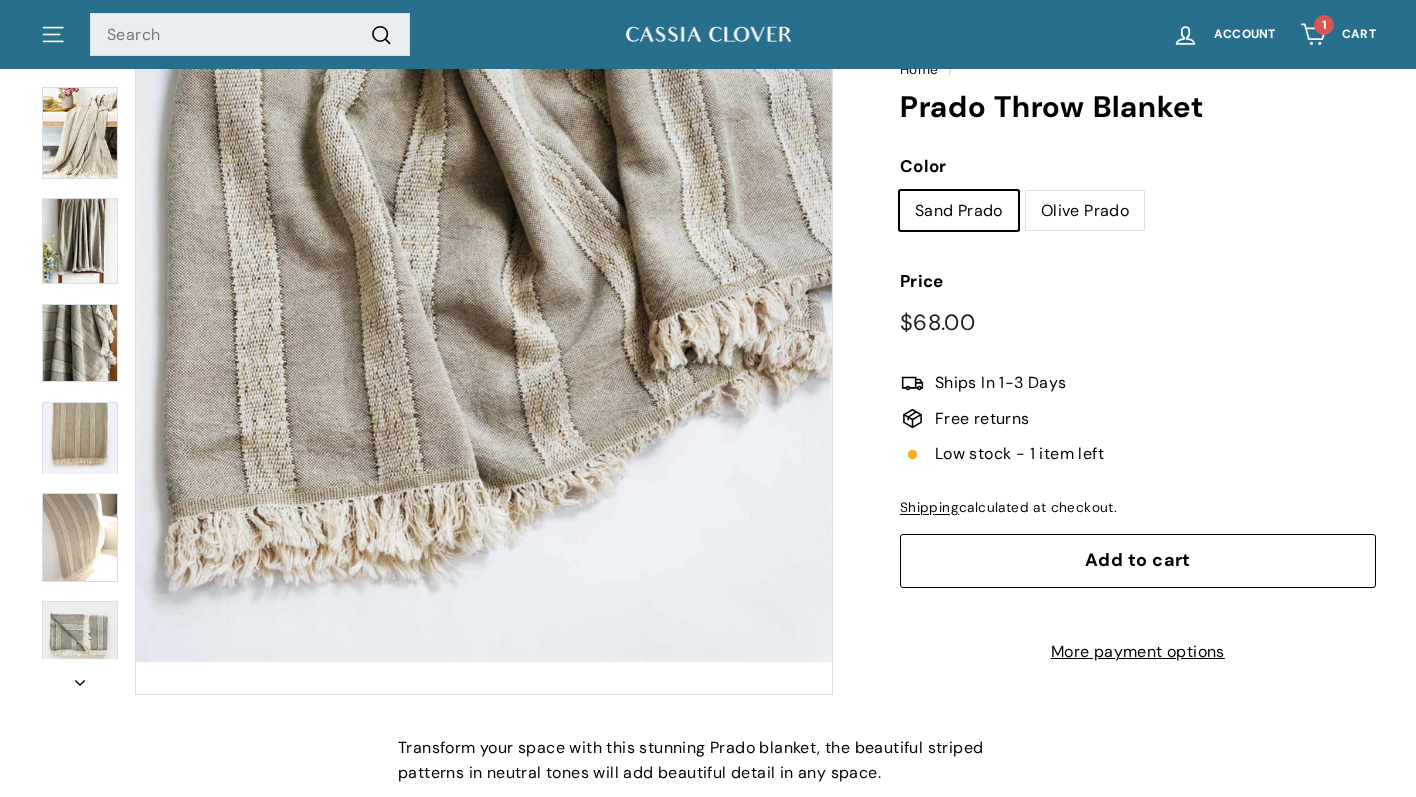 scroll, scrollTop: 0, scrollLeft: 0, axis: both 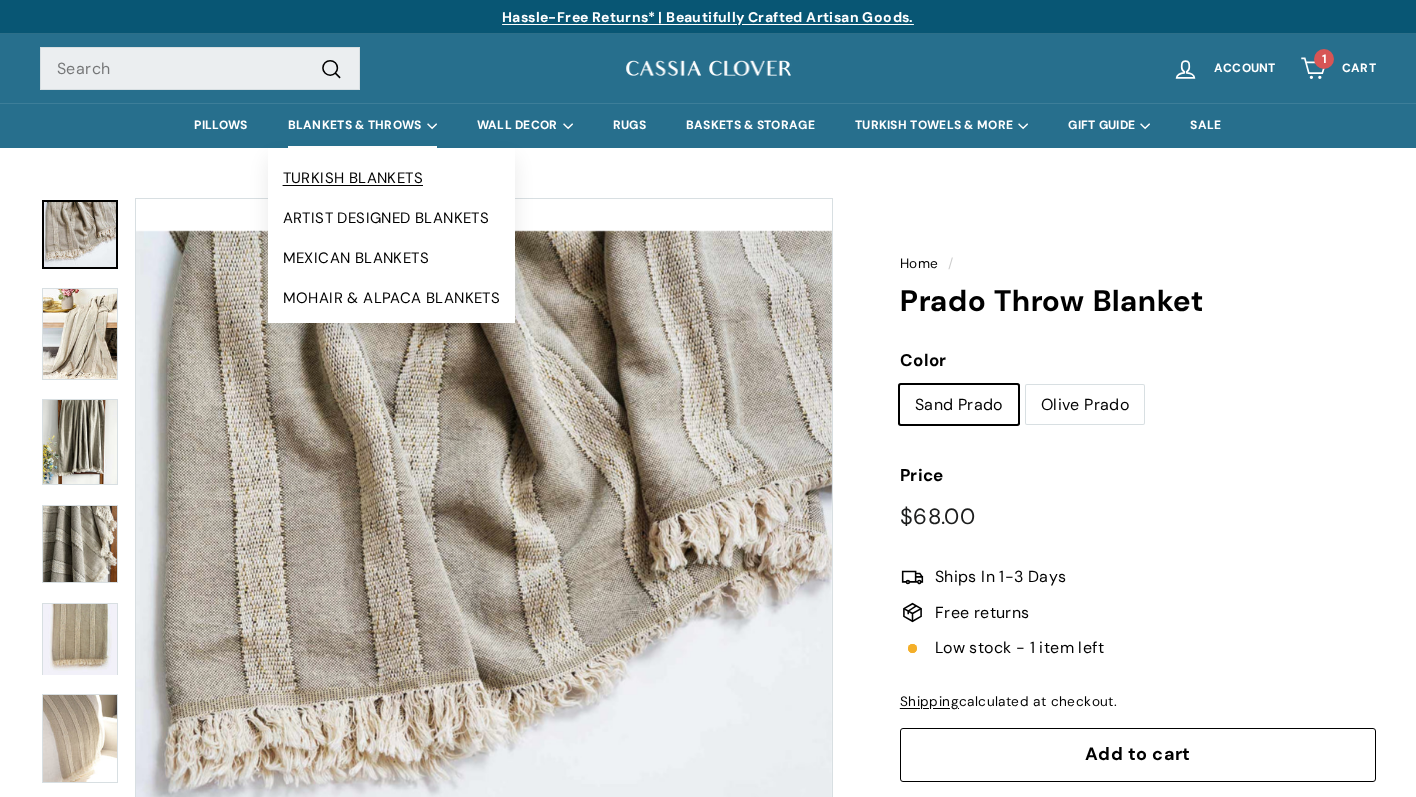 click on "TURKISH BLANKETS" at bounding box center (392, 178) 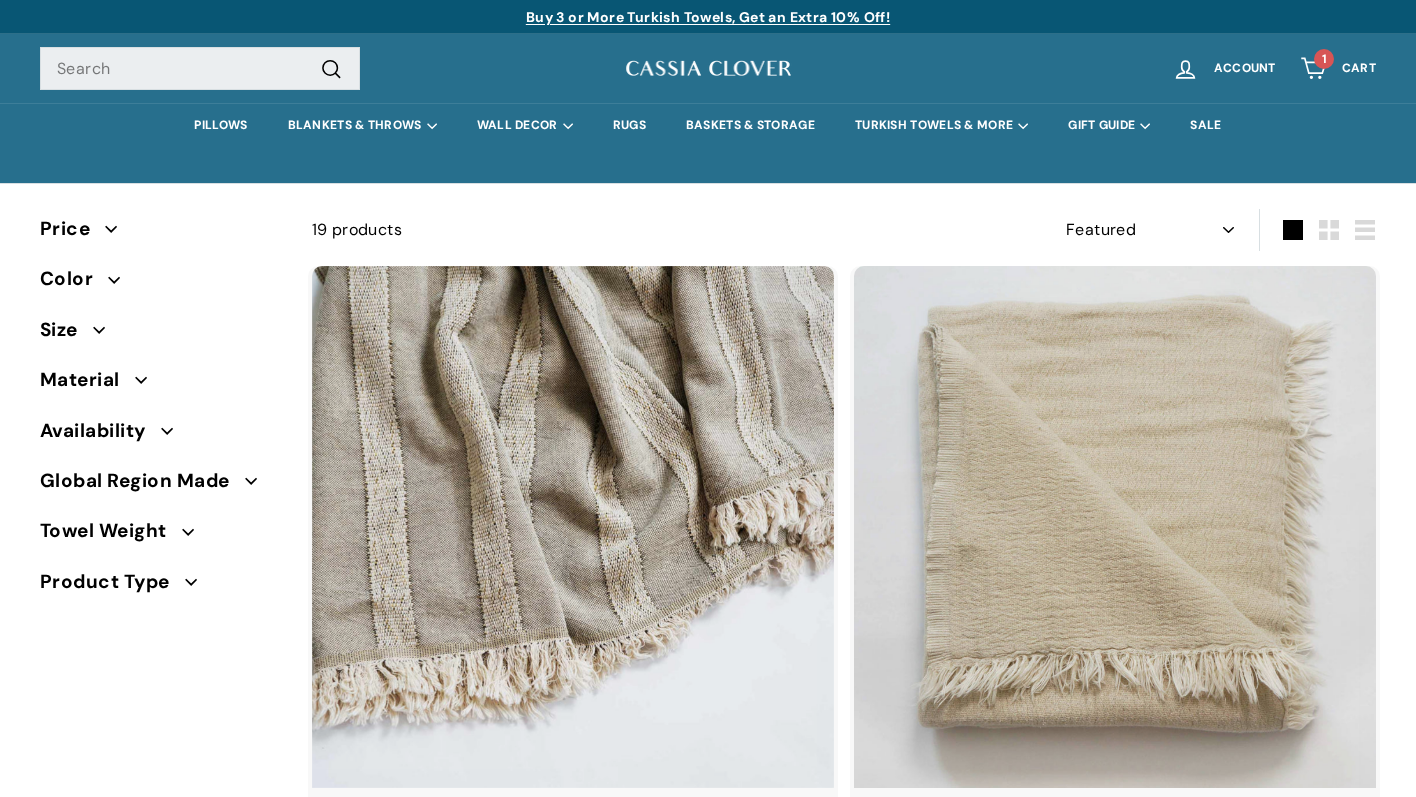 select on "manual" 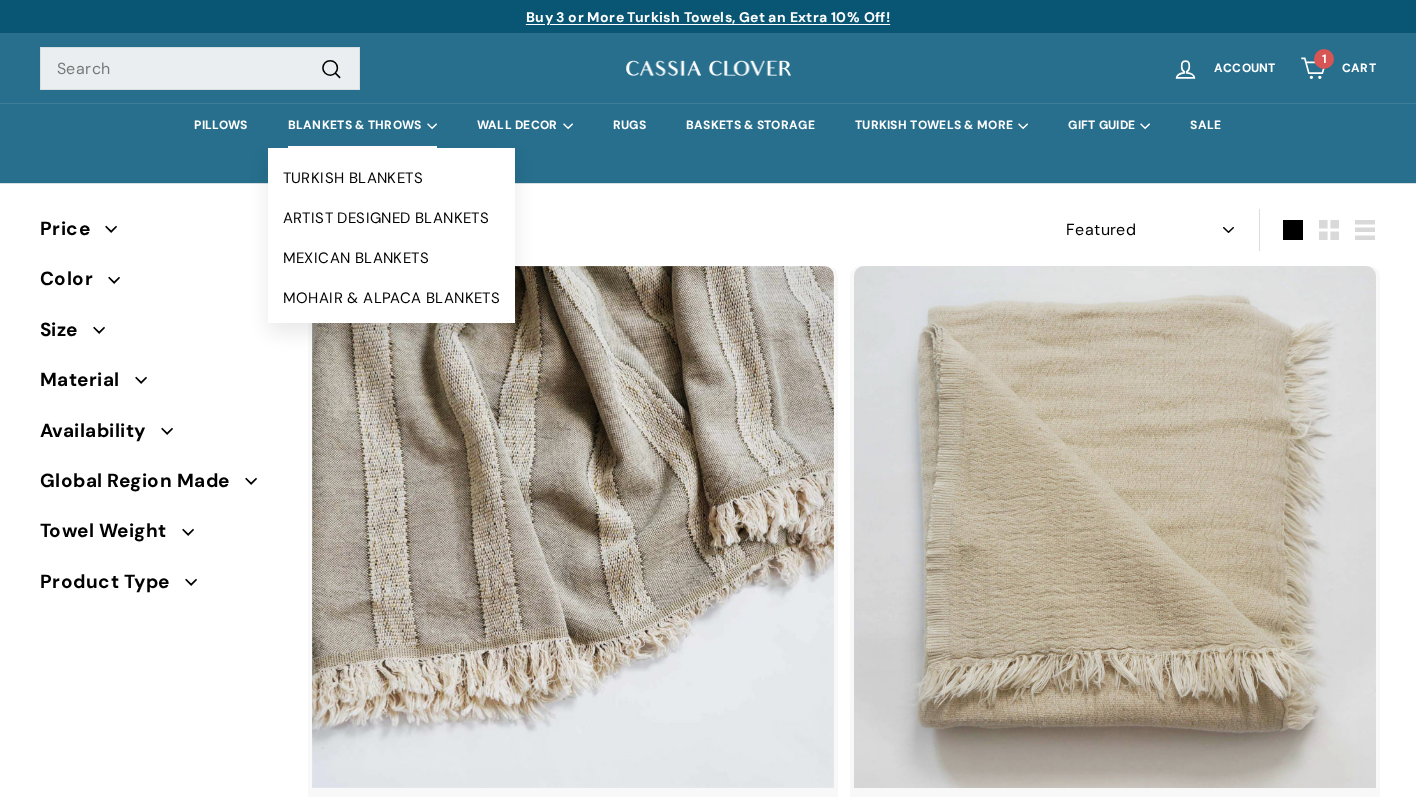 scroll, scrollTop: 6, scrollLeft: 0, axis: vertical 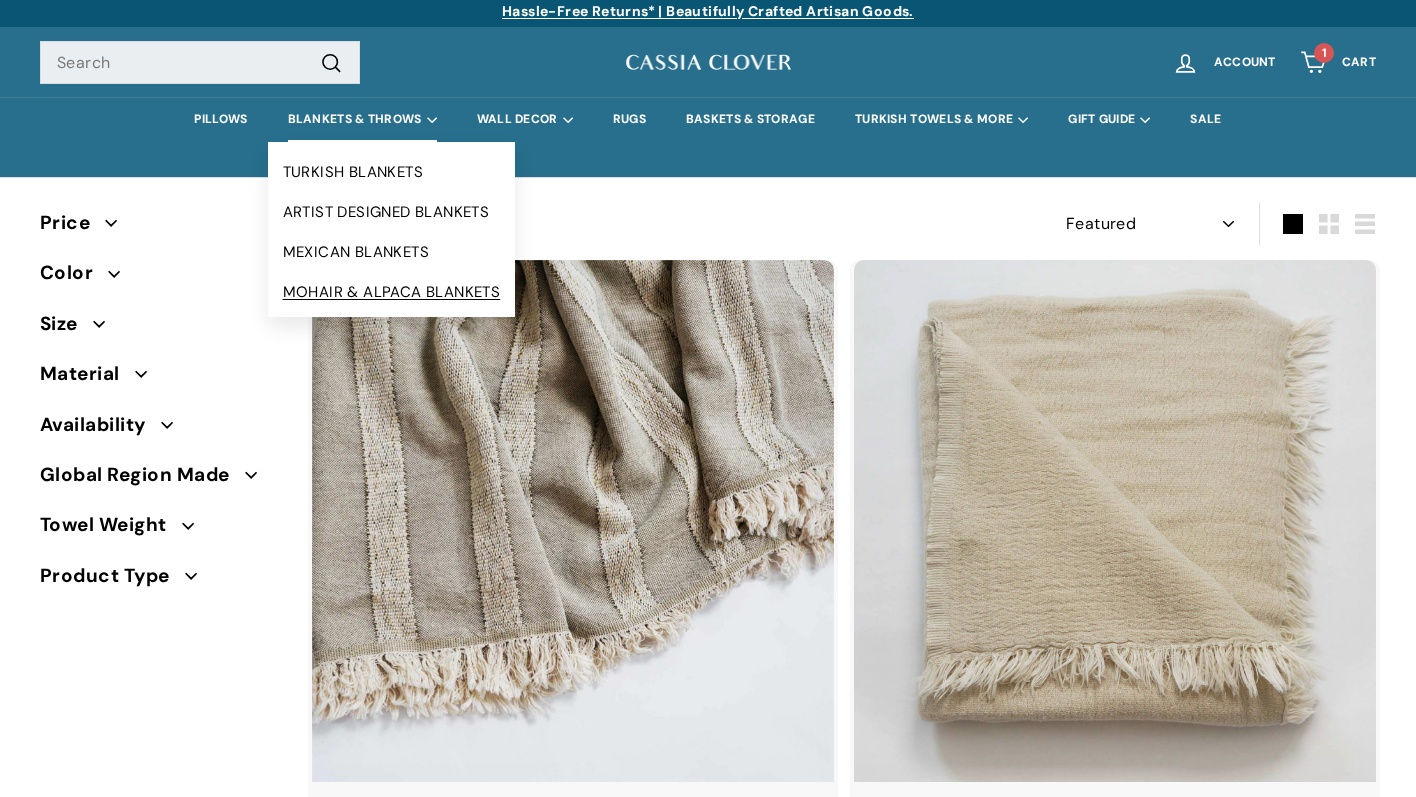click on "MOHAIR & ALPACA BLANKETS" at bounding box center (392, 292) 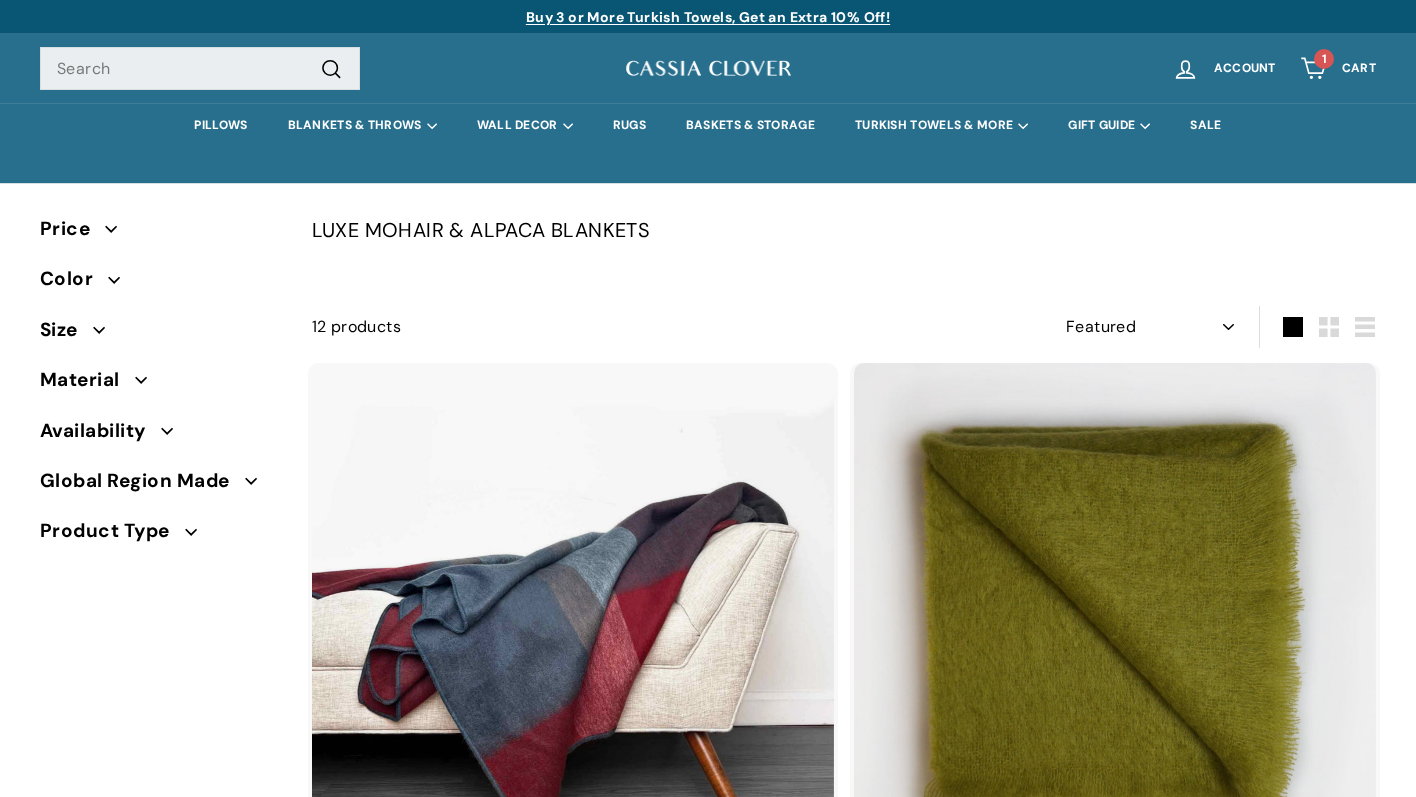 select on "manual" 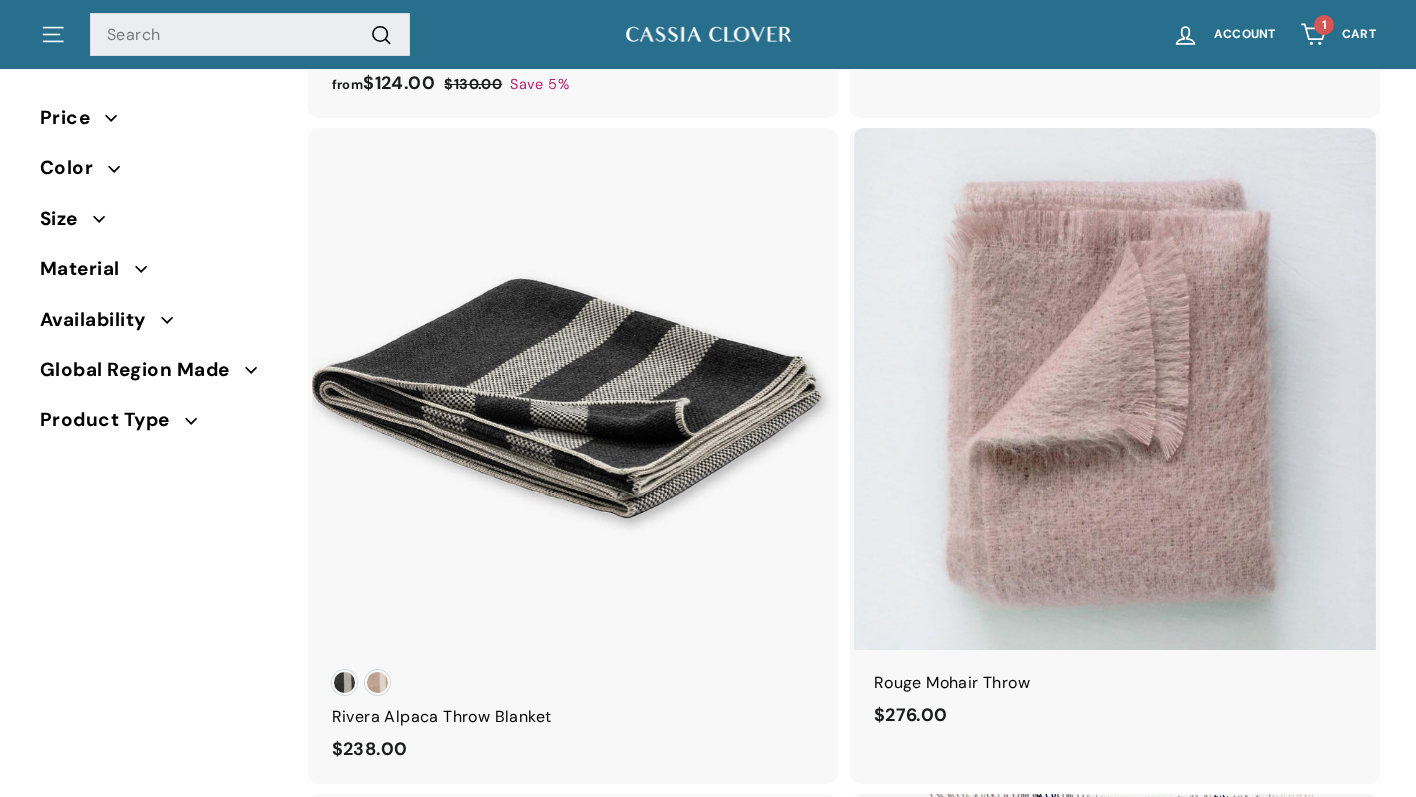 scroll, scrollTop: 908, scrollLeft: 0, axis: vertical 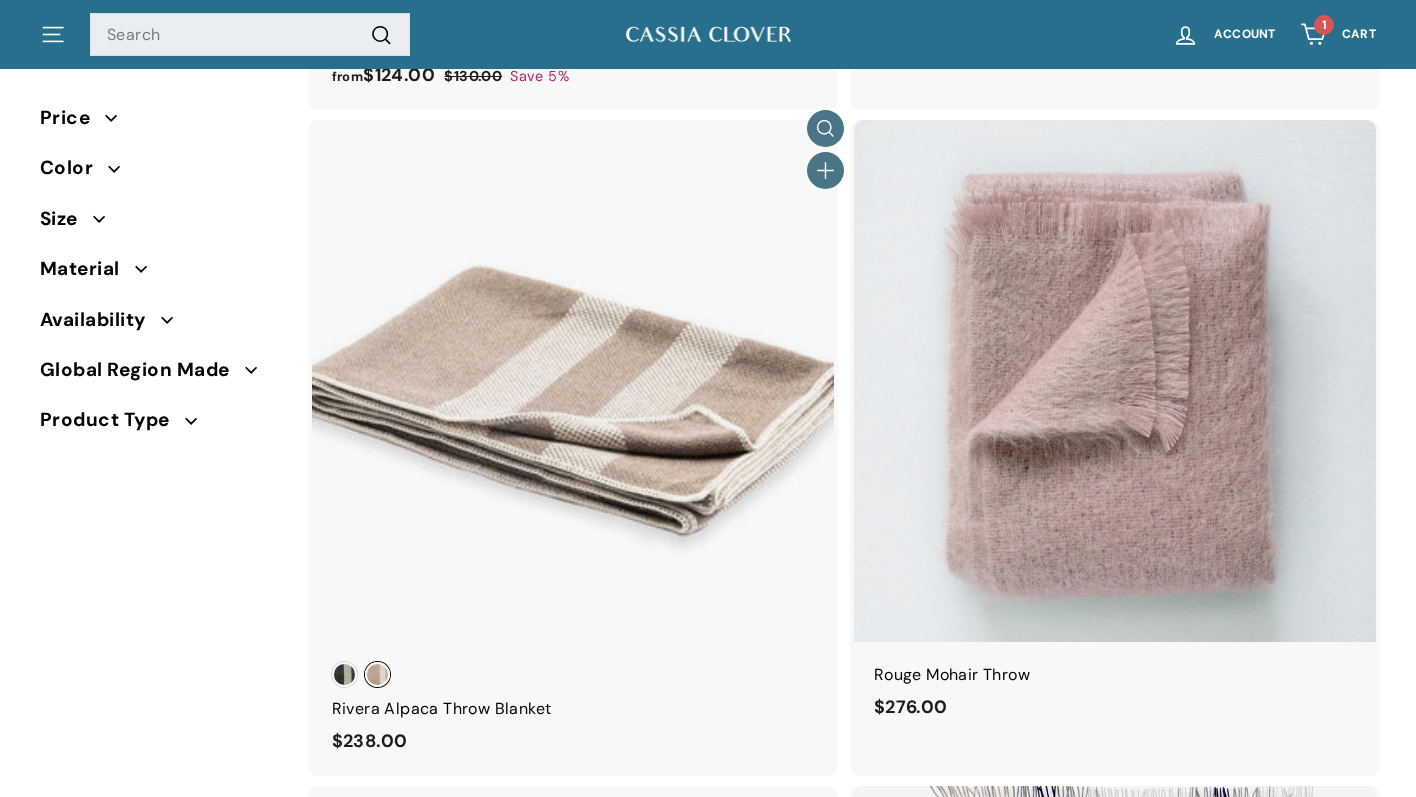 click on "Almond" at bounding box center [377, 674] 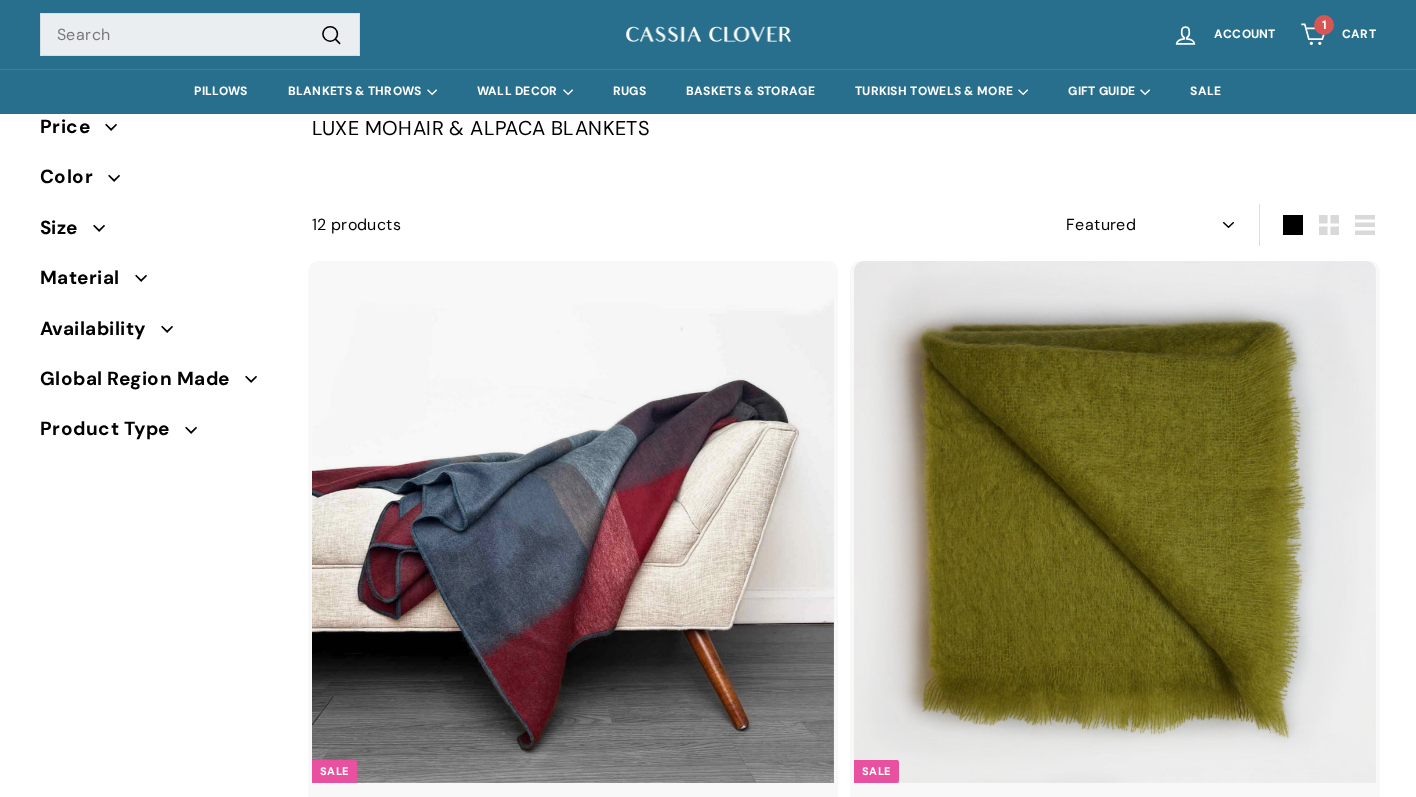 scroll, scrollTop: 0, scrollLeft: 0, axis: both 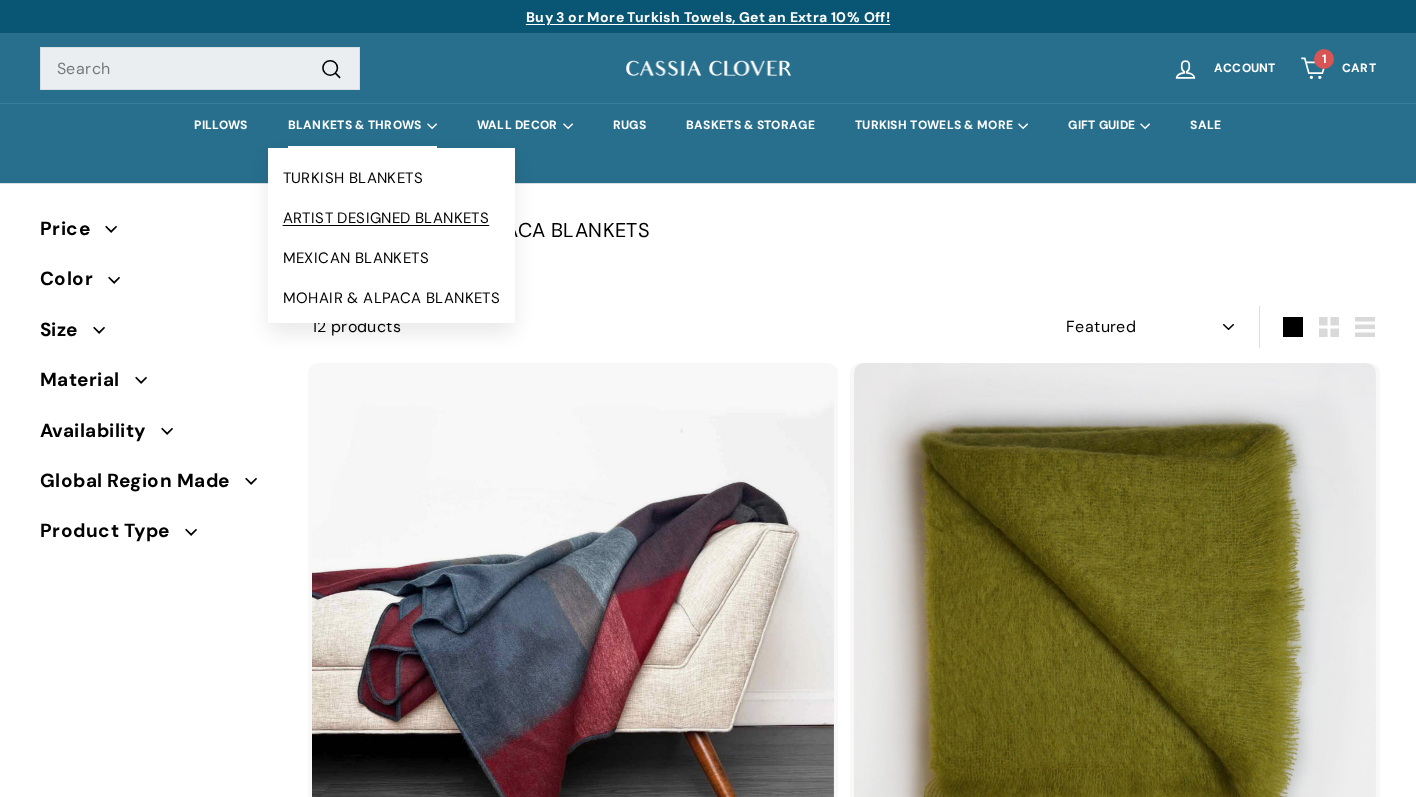 click on "ARTIST DESIGNED BLANKETS" at bounding box center [392, 218] 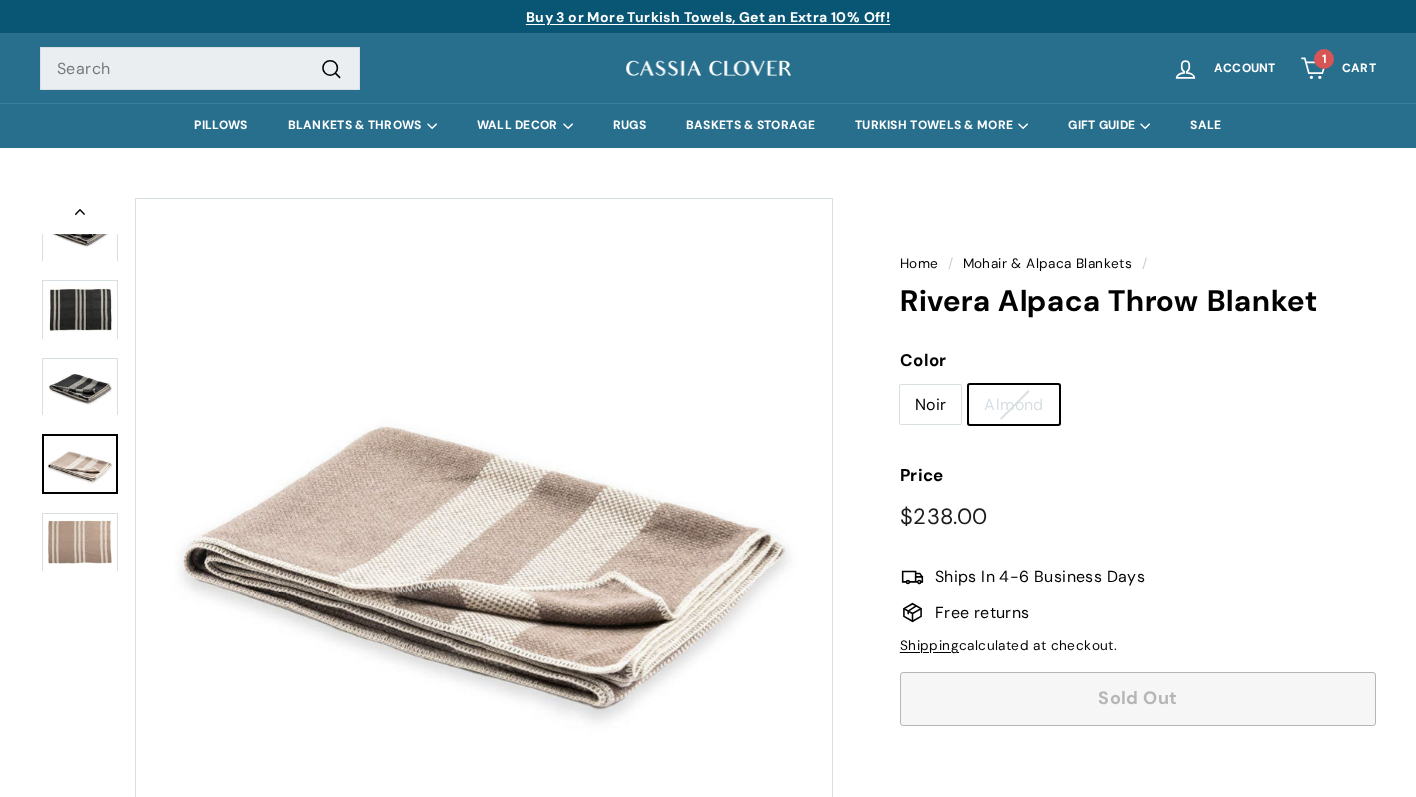 scroll, scrollTop: 0, scrollLeft: 0, axis: both 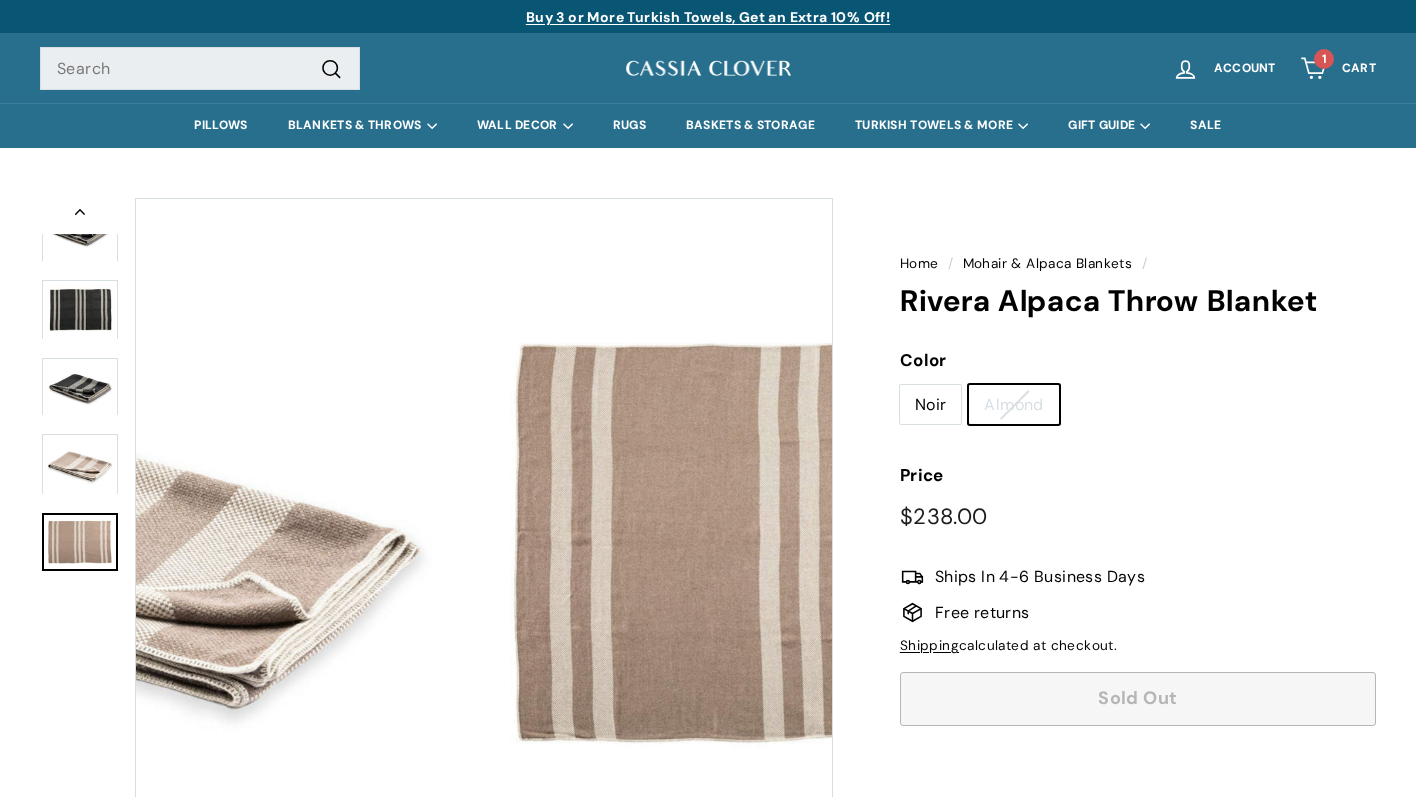 click at bounding box center [80, 542] 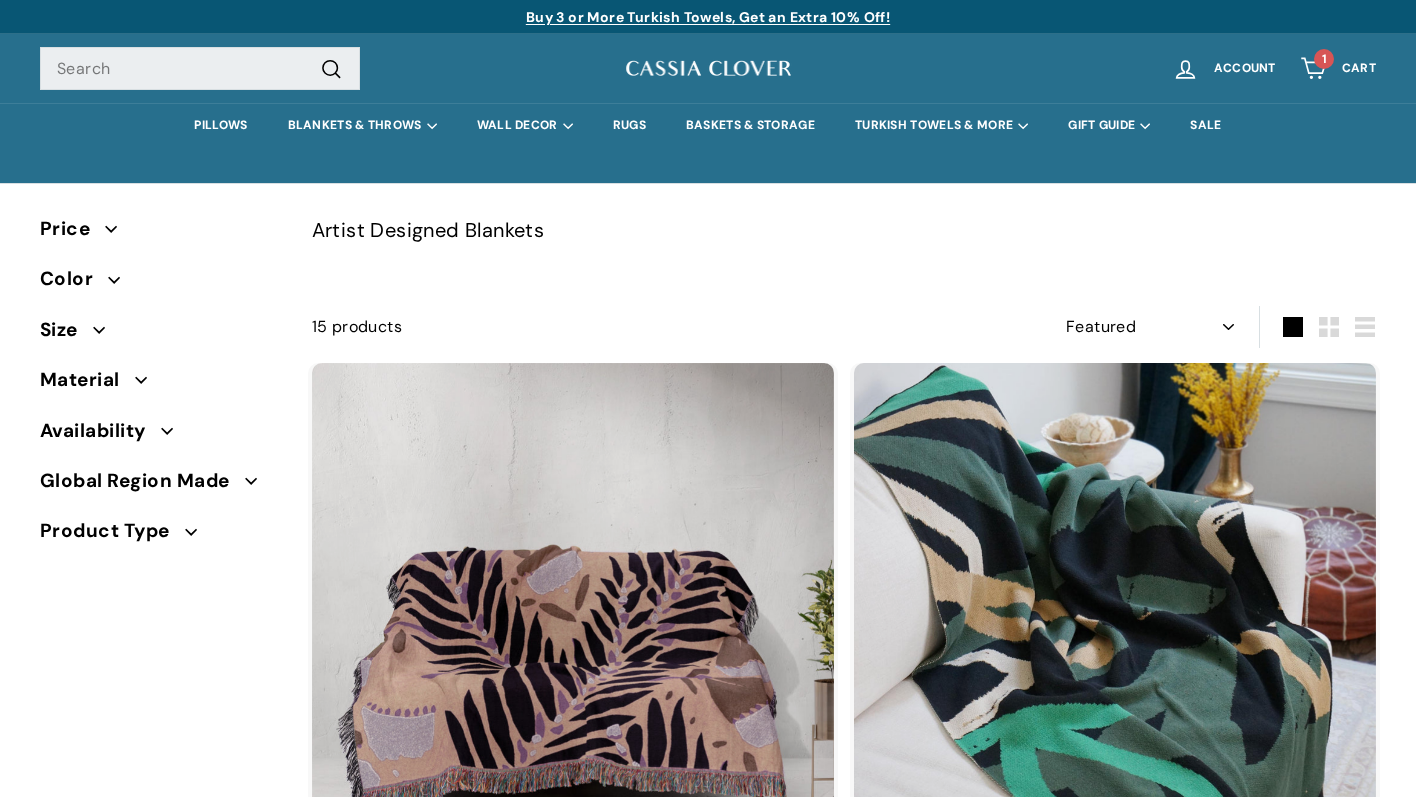 select on "manual" 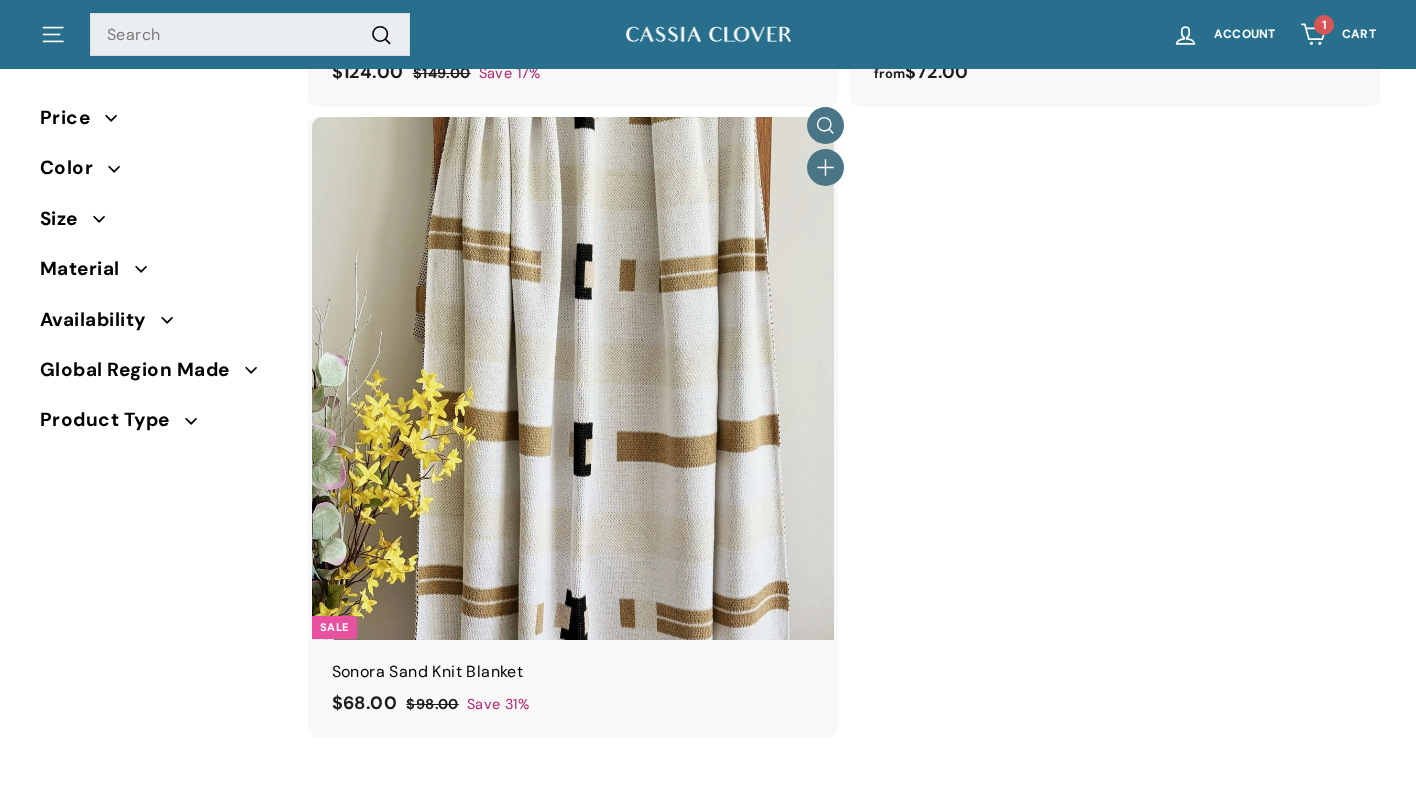 scroll, scrollTop: 4771, scrollLeft: 0, axis: vertical 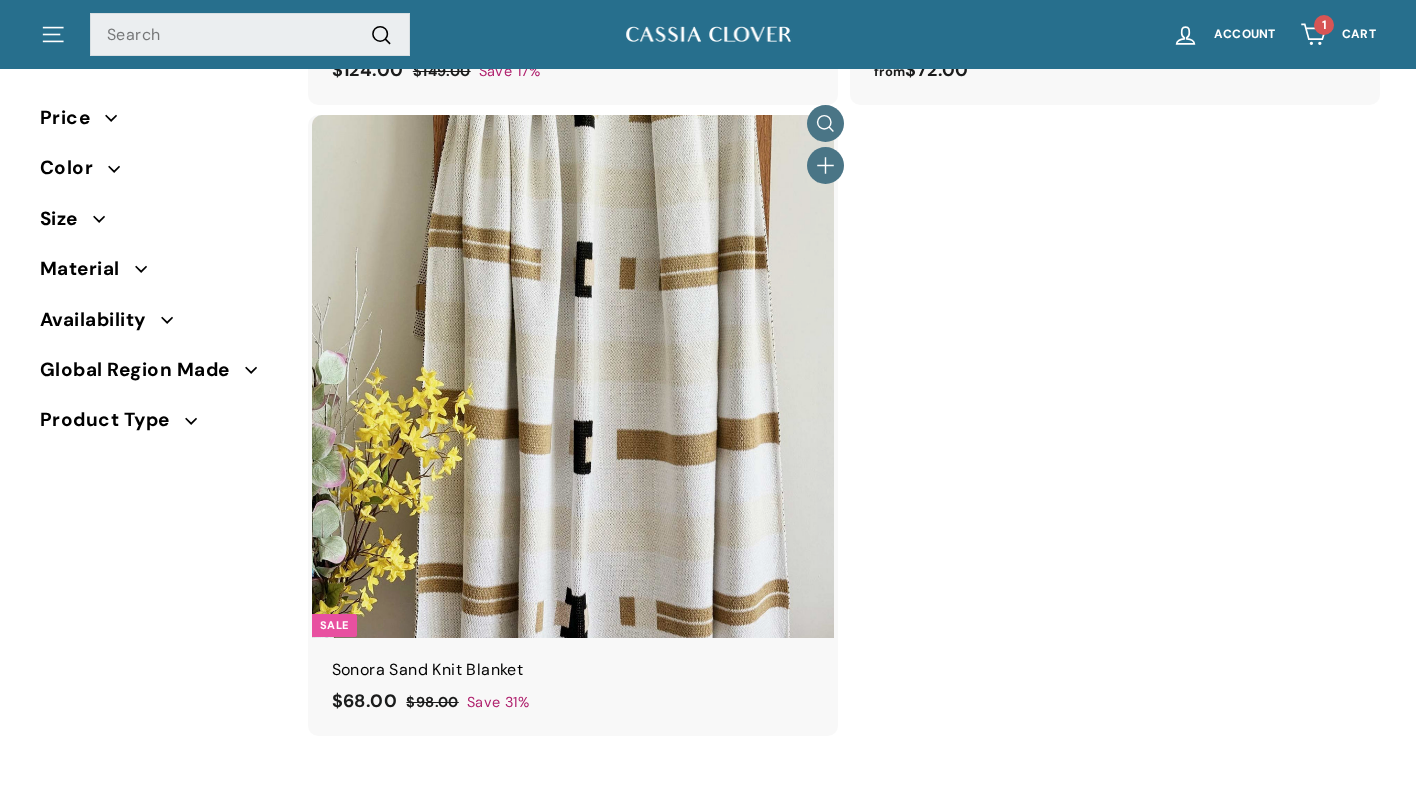 click at bounding box center (573, 376) 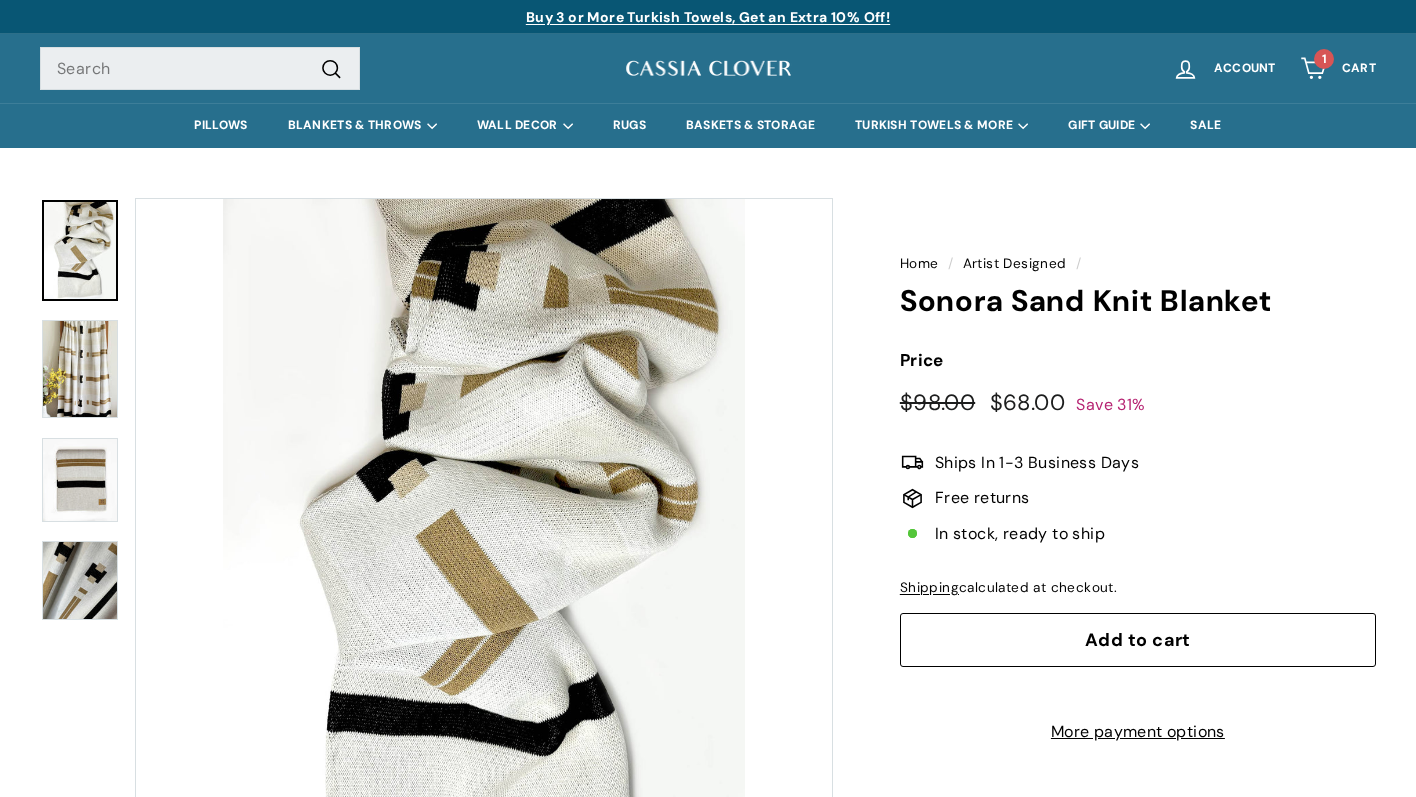 scroll, scrollTop: 0, scrollLeft: 0, axis: both 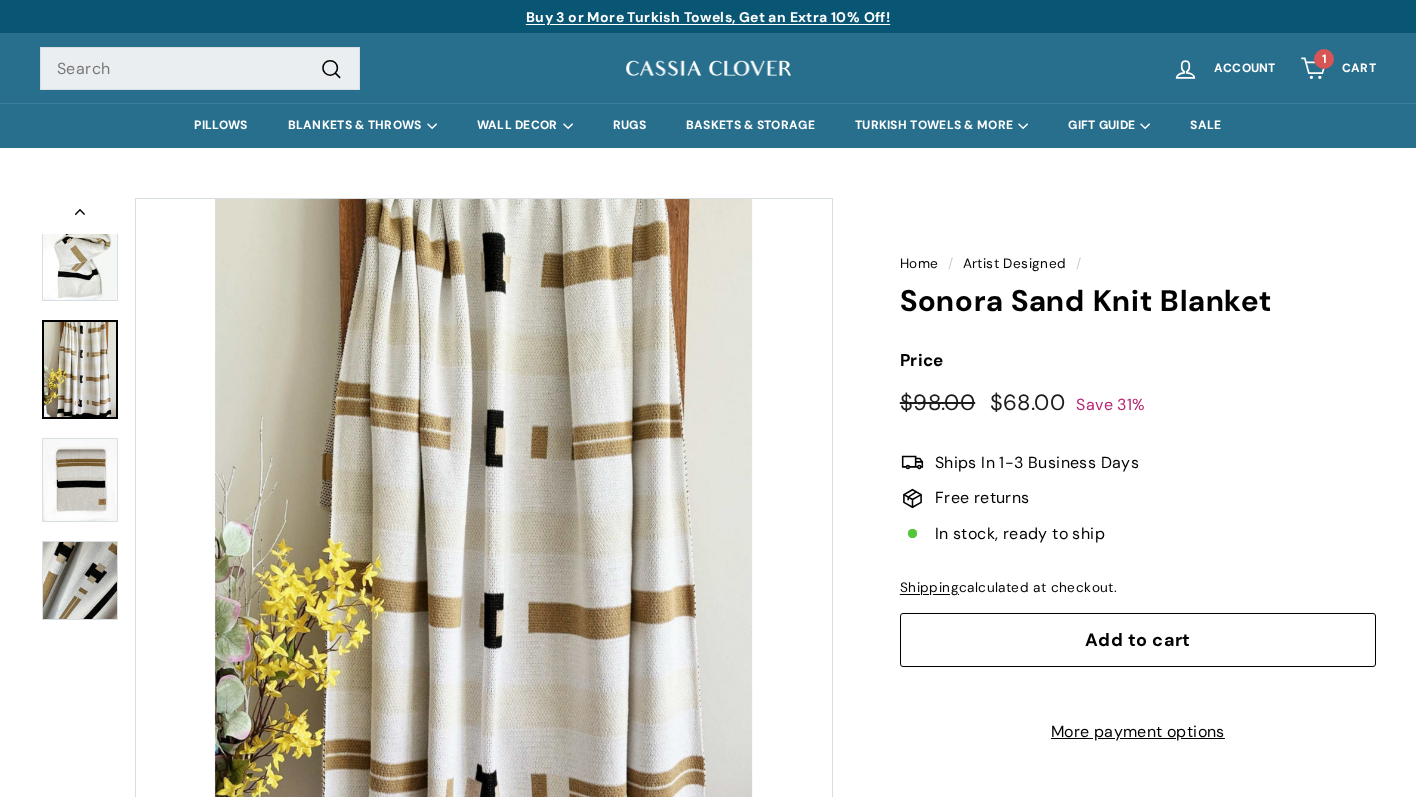 click at bounding box center [80, 480] 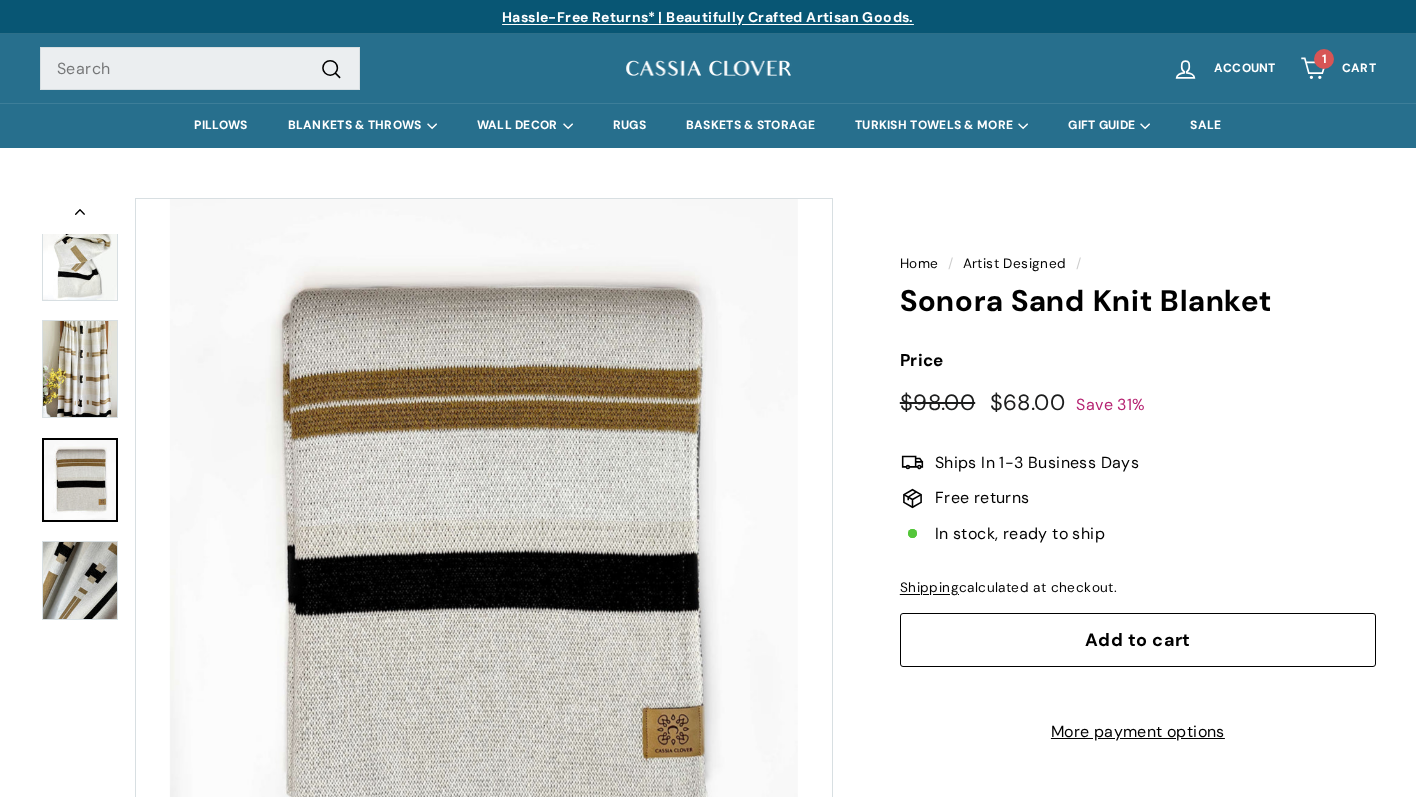 click at bounding box center (80, 580) 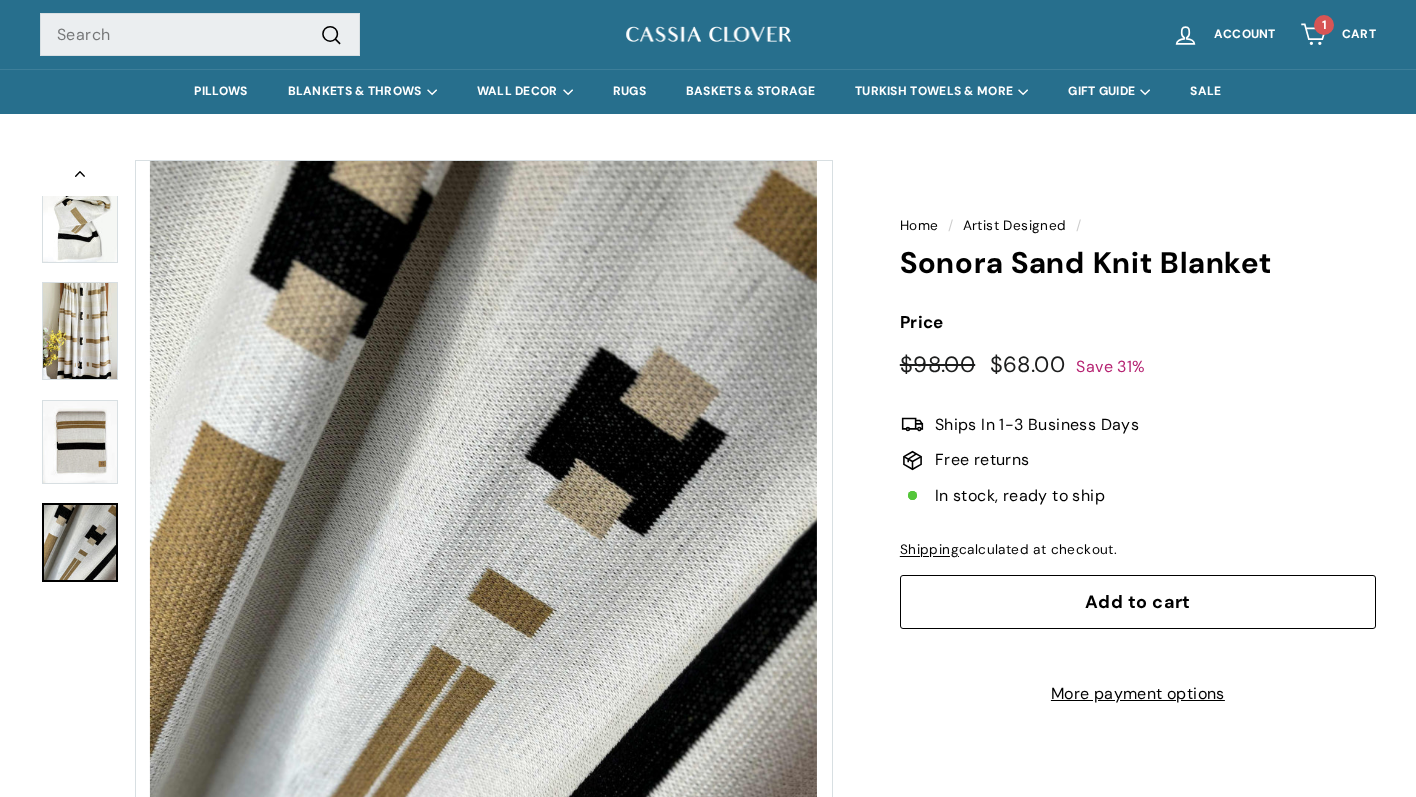 scroll, scrollTop: 0, scrollLeft: 0, axis: both 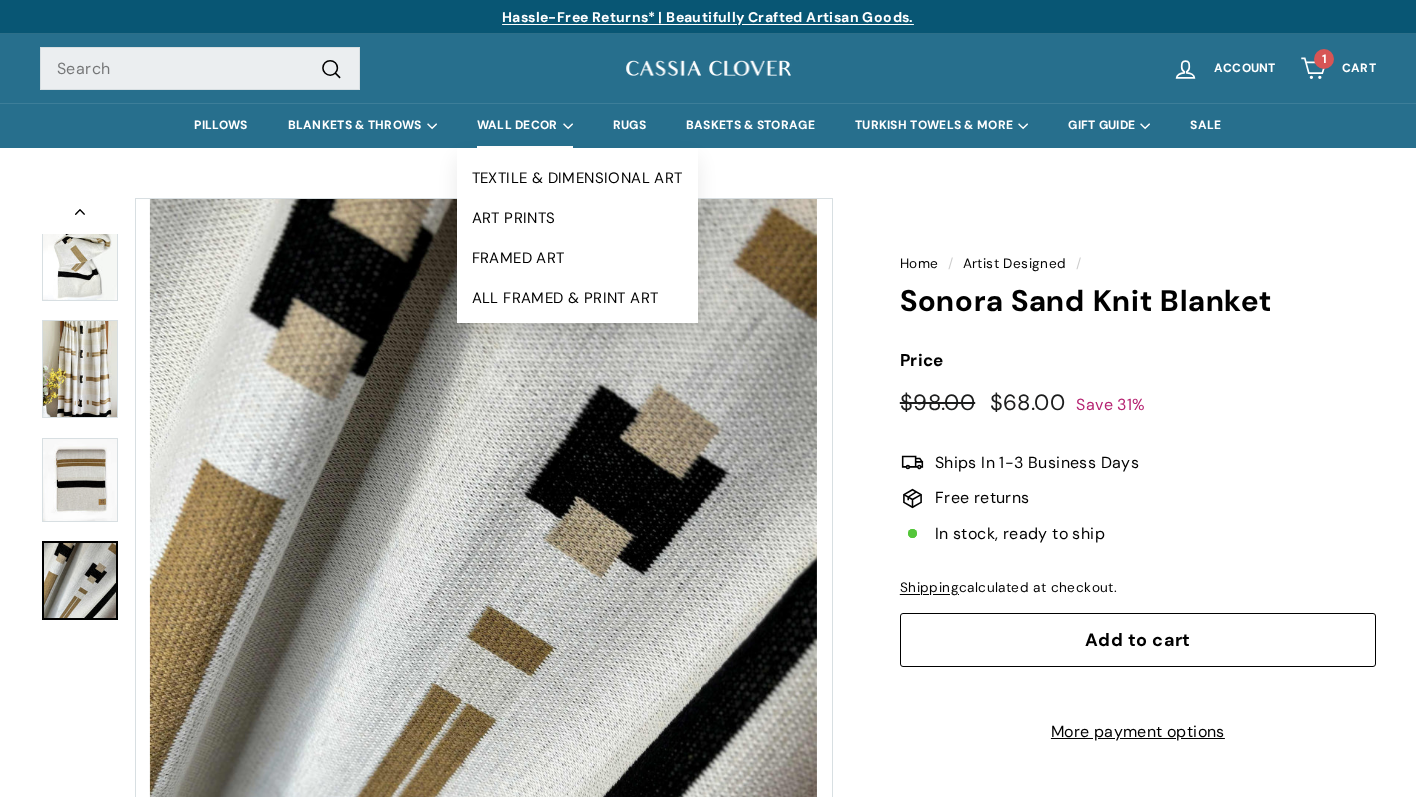 click on "WALL DECOR" at bounding box center [525, 125] 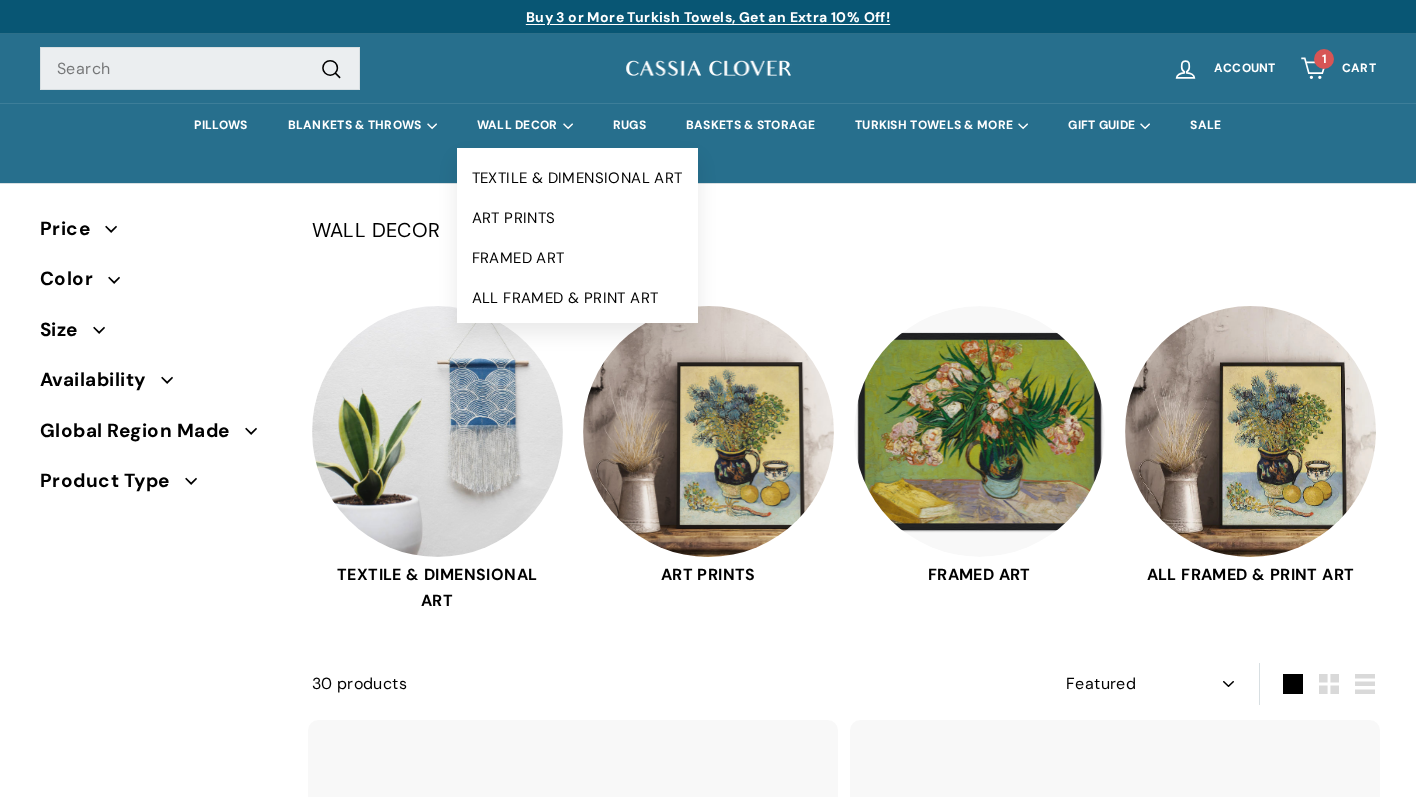 select on "manual" 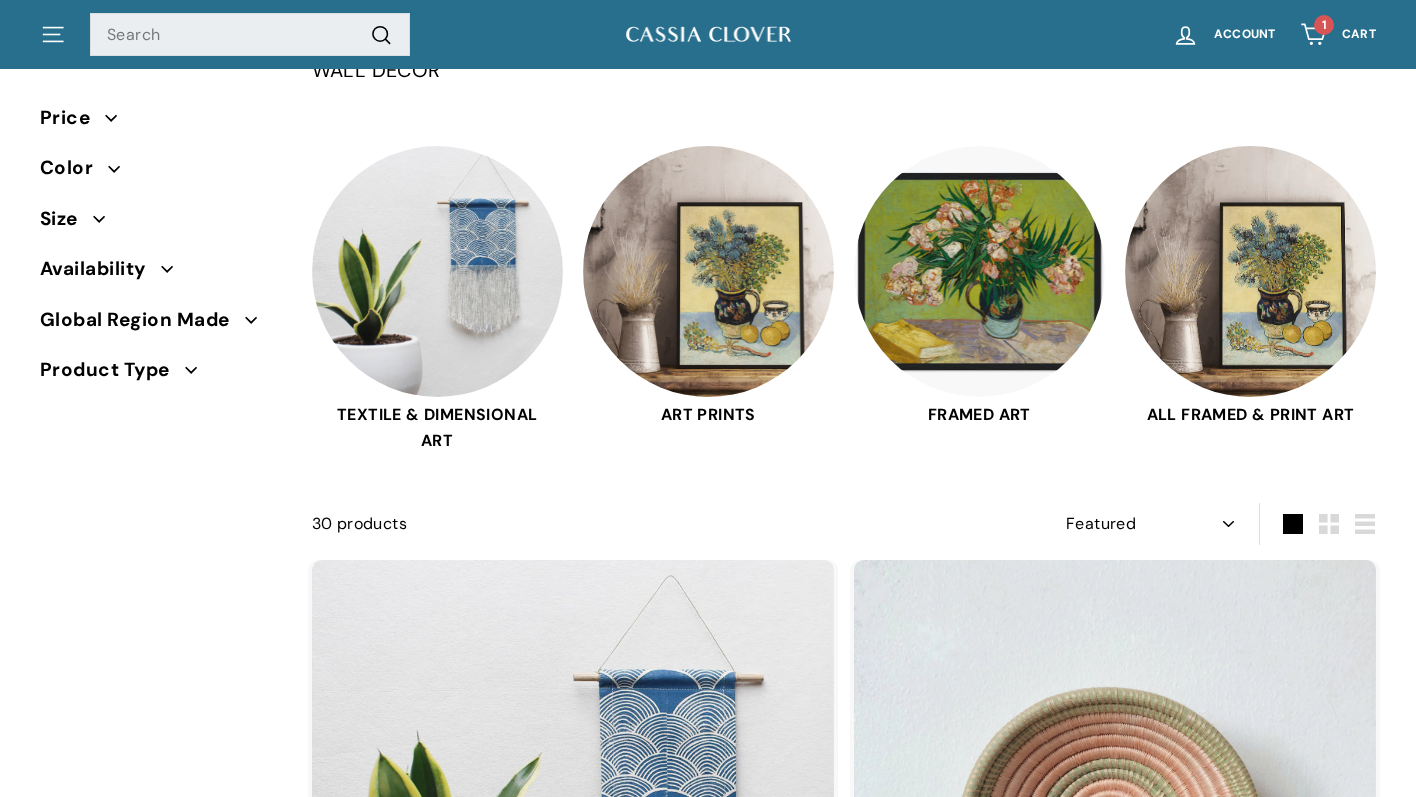 scroll, scrollTop: 0, scrollLeft: 0, axis: both 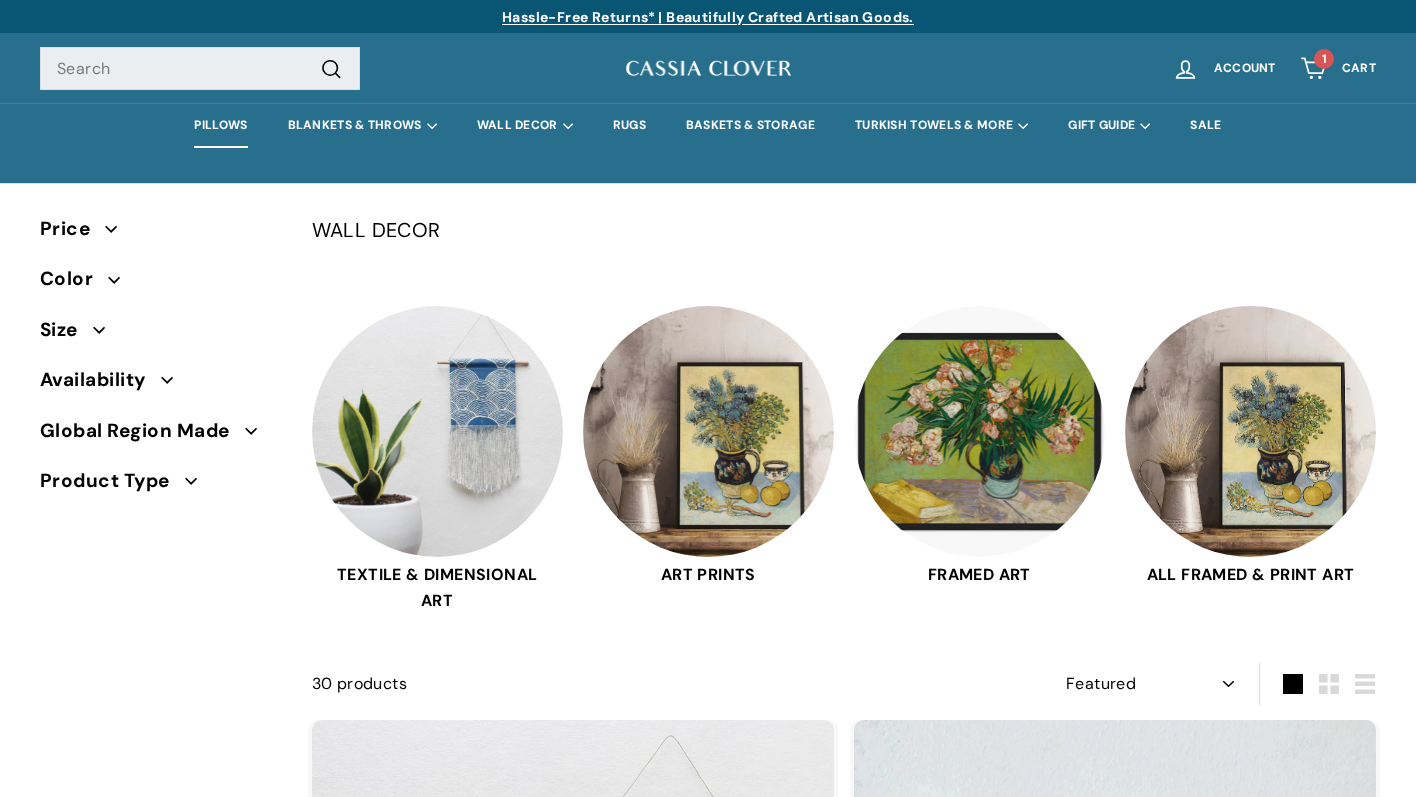 click on "PILLOWS" at bounding box center [220, 125] 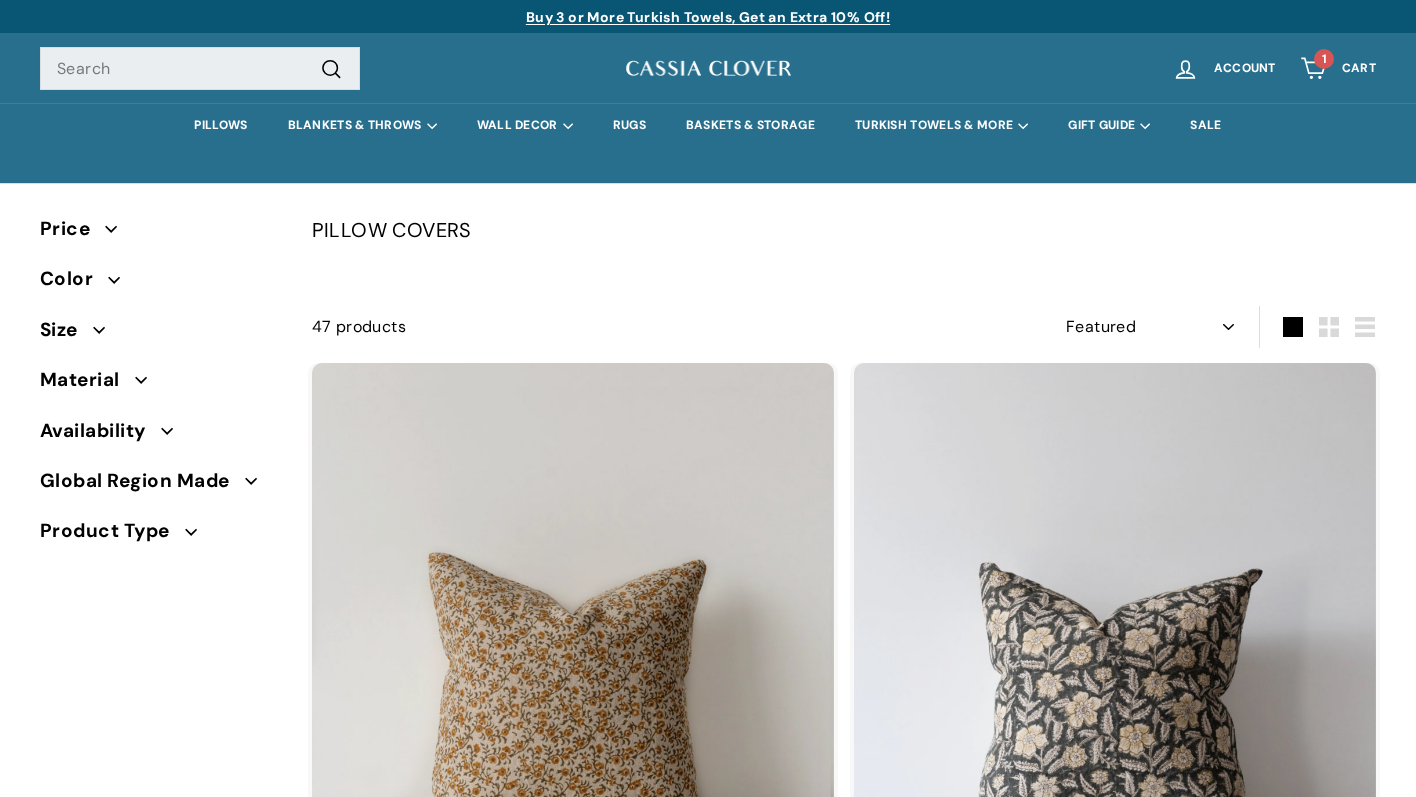 select on "manual" 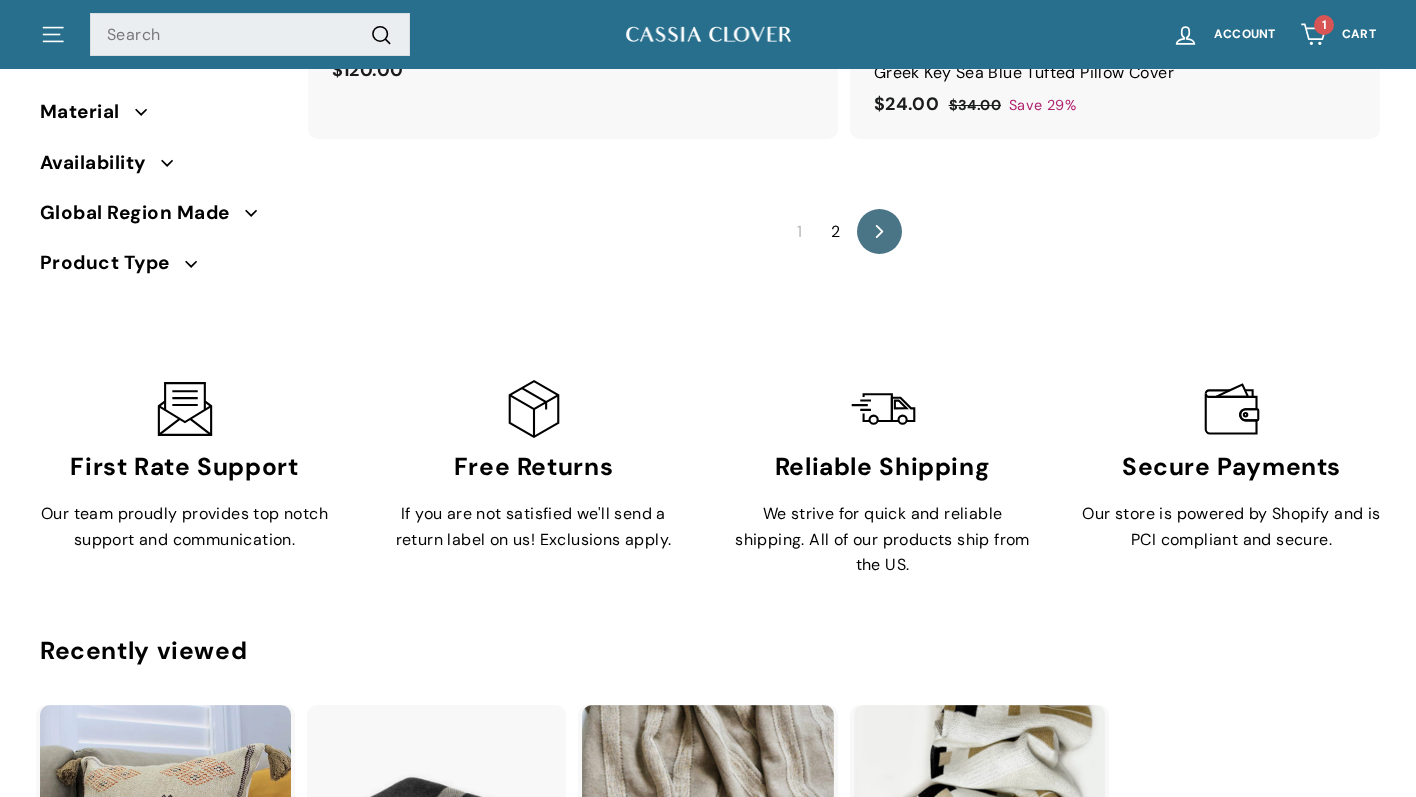 scroll, scrollTop: 12831, scrollLeft: 0, axis: vertical 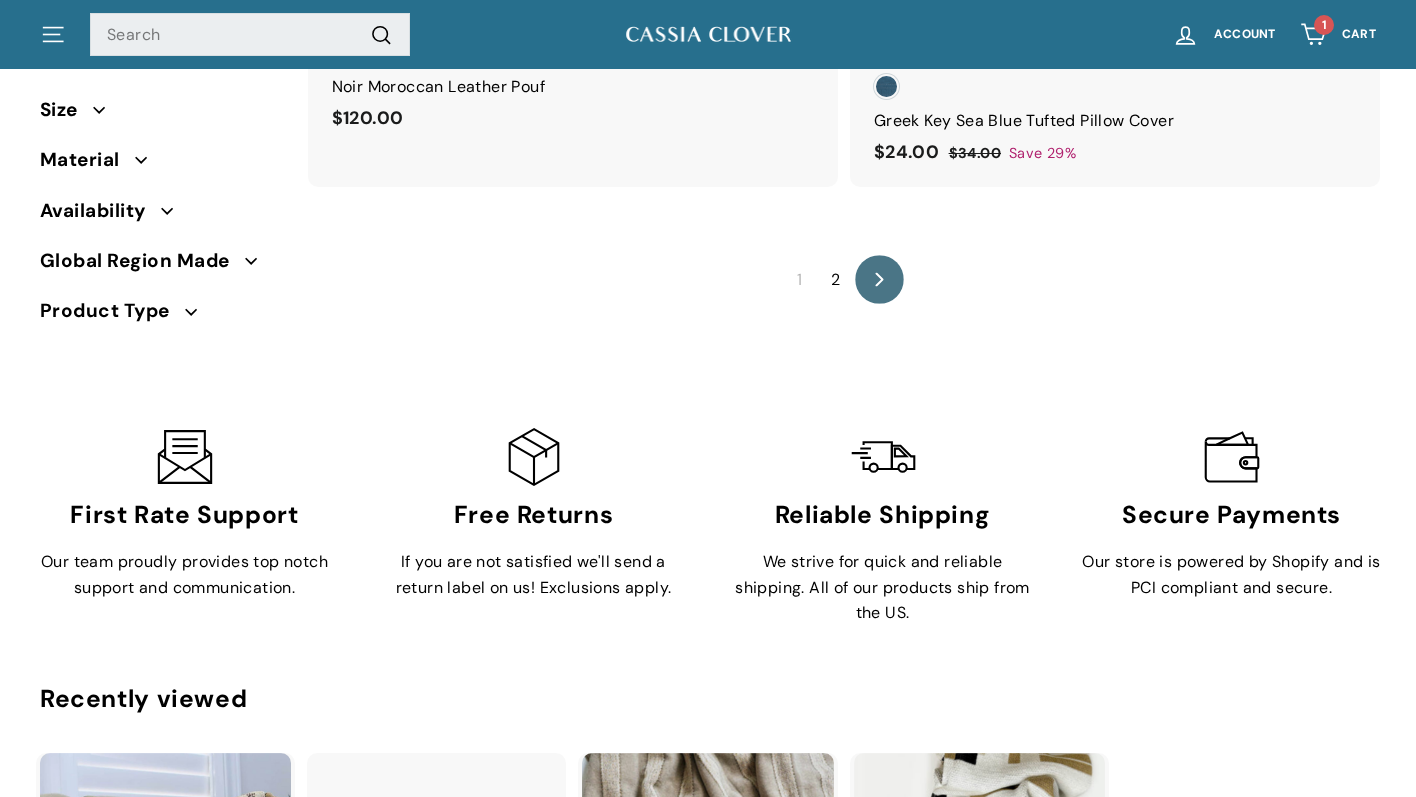click on "icon-chevron" 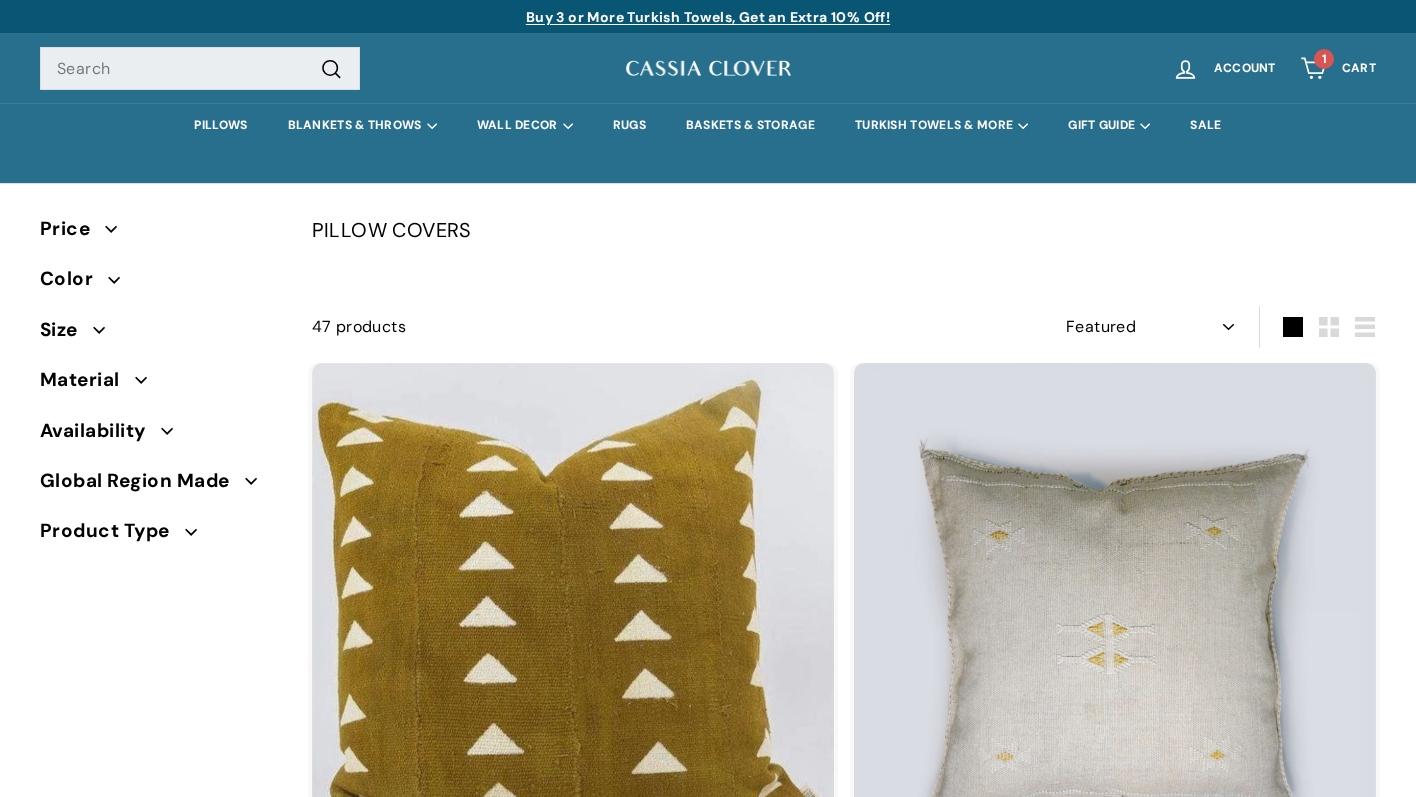 select on "manual" 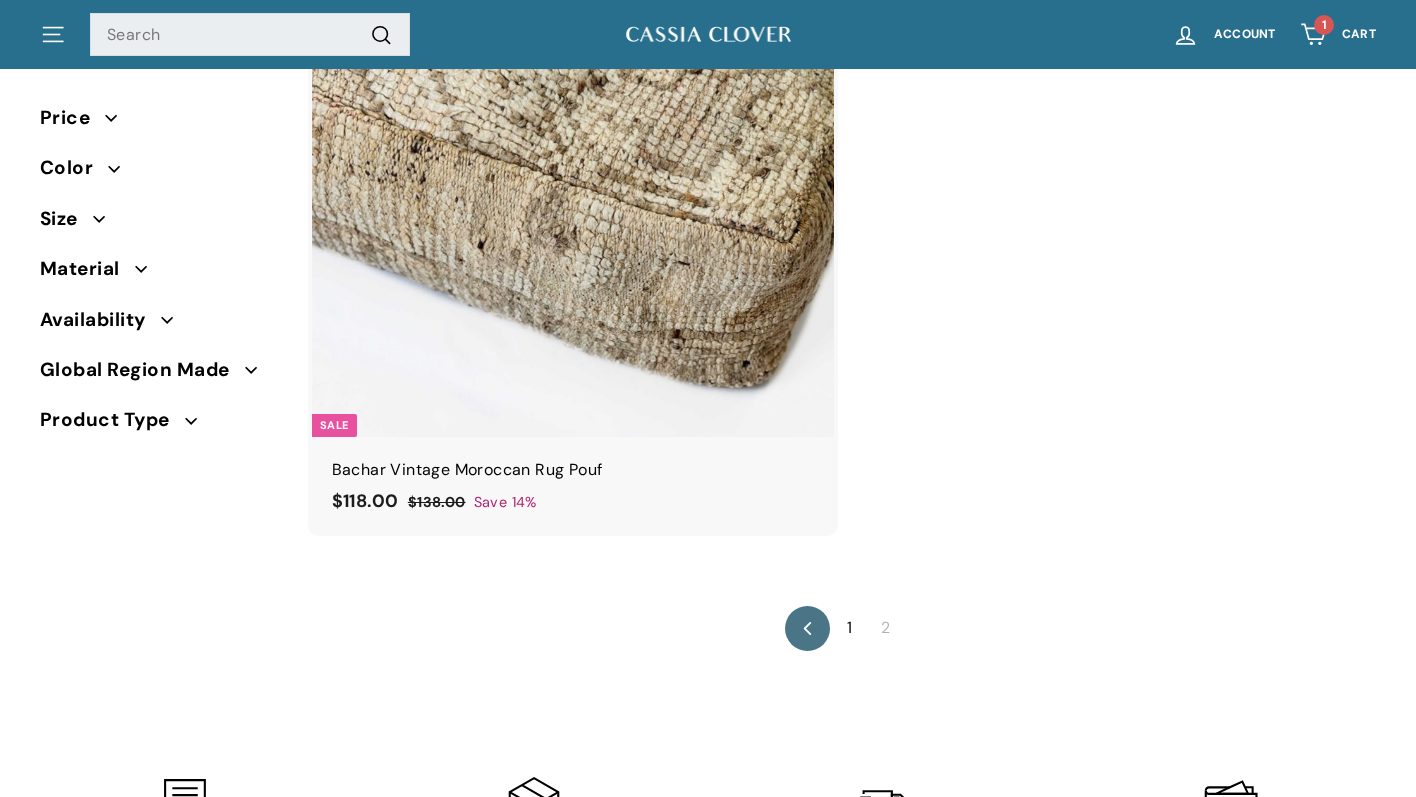 scroll, scrollTop: 2244, scrollLeft: 0, axis: vertical 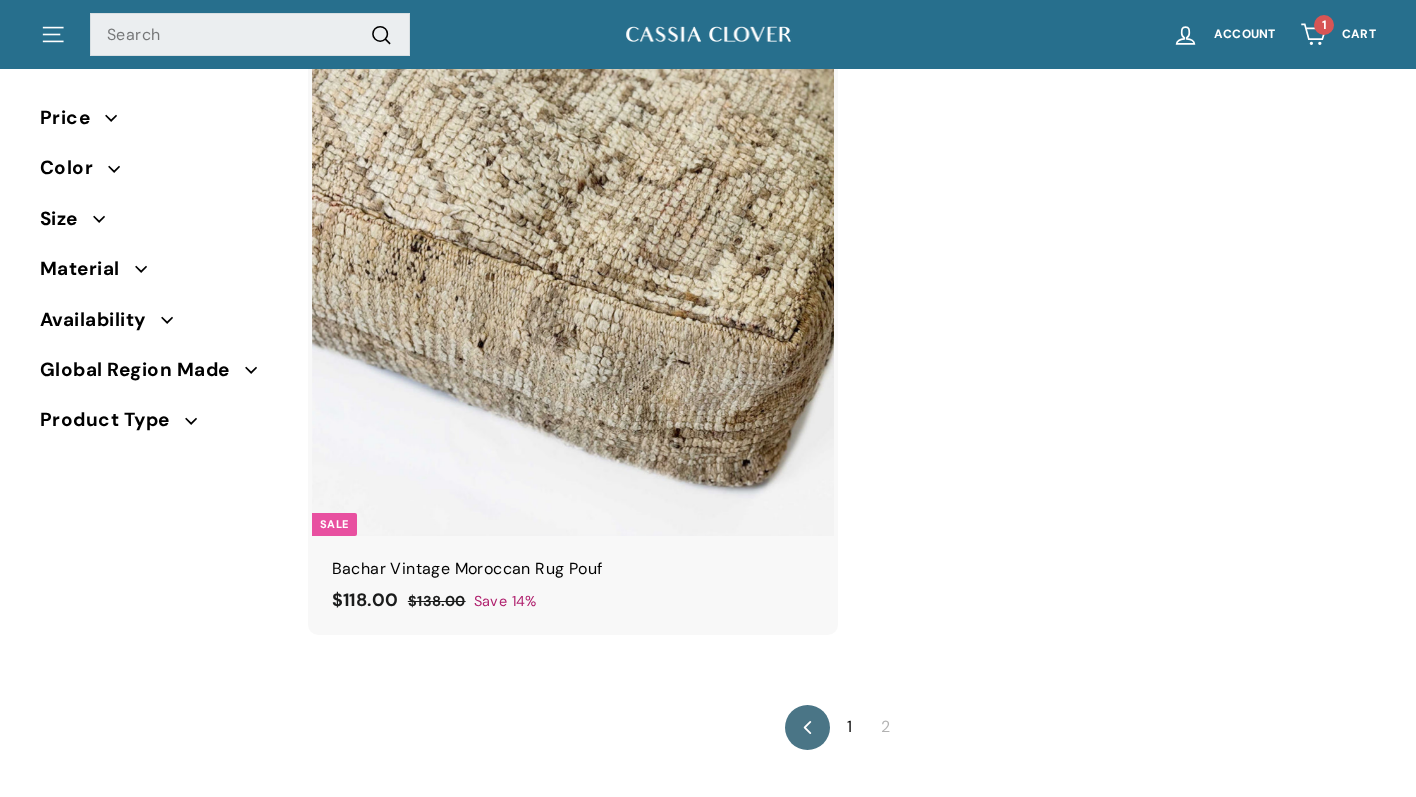 click on "1" at bounding box center (1324, 25) 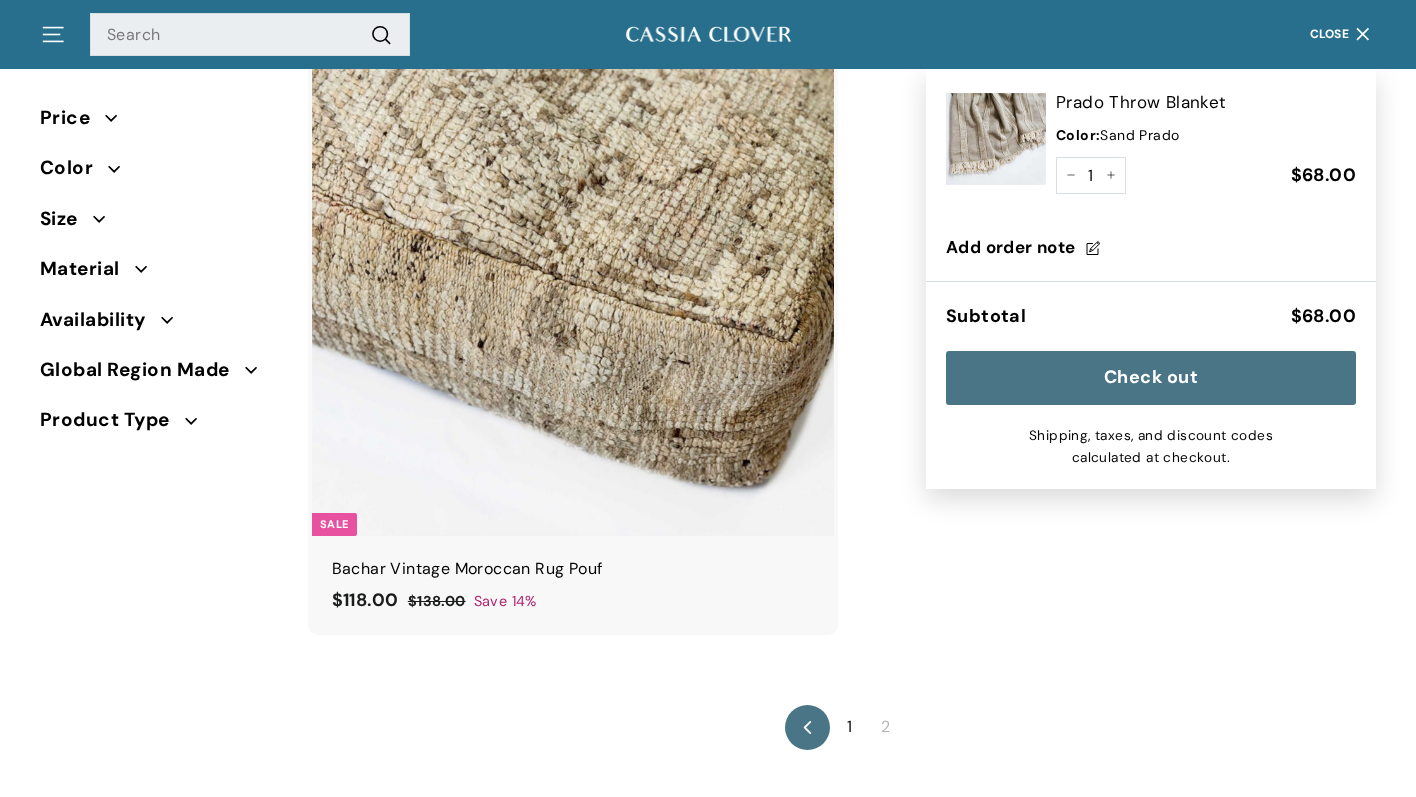 click on "Check out" at bounding box center (1151, 378) 